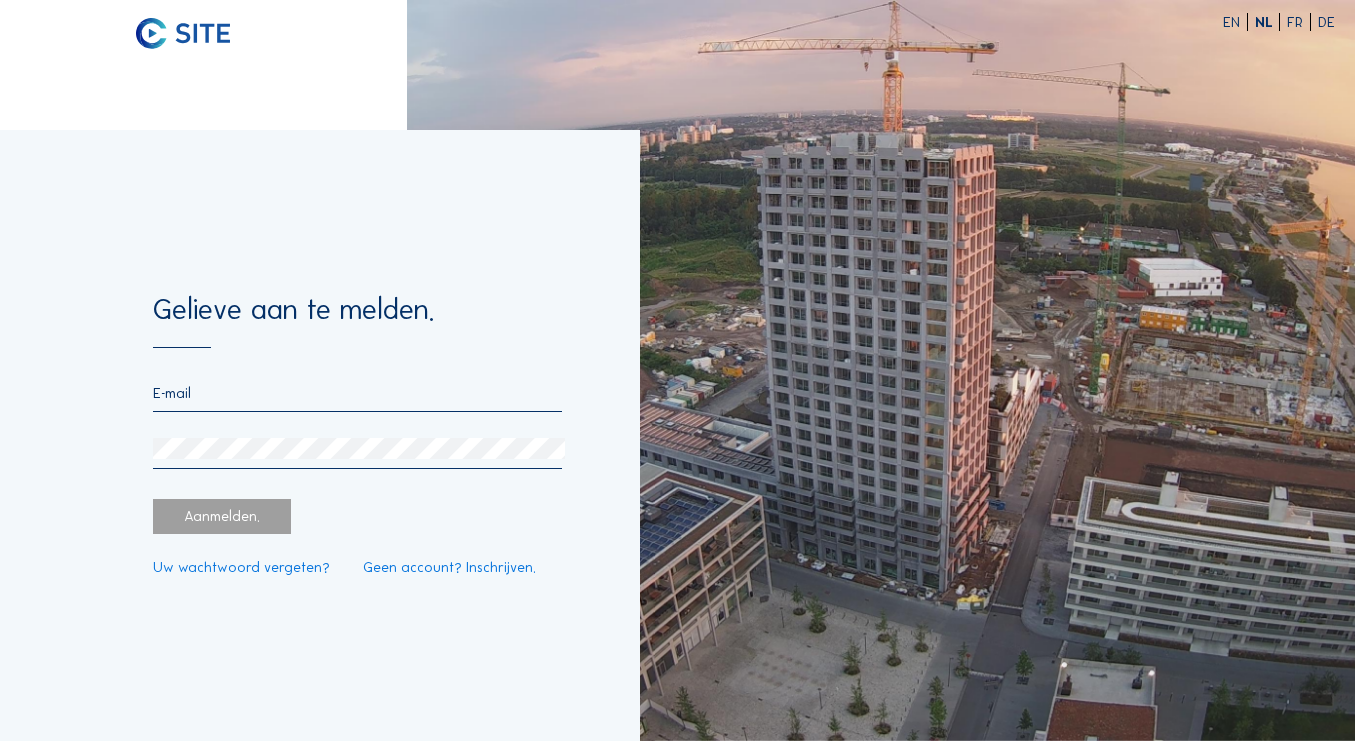 scroll, scrollTop: 0, scrollLeft: 0, axis: both 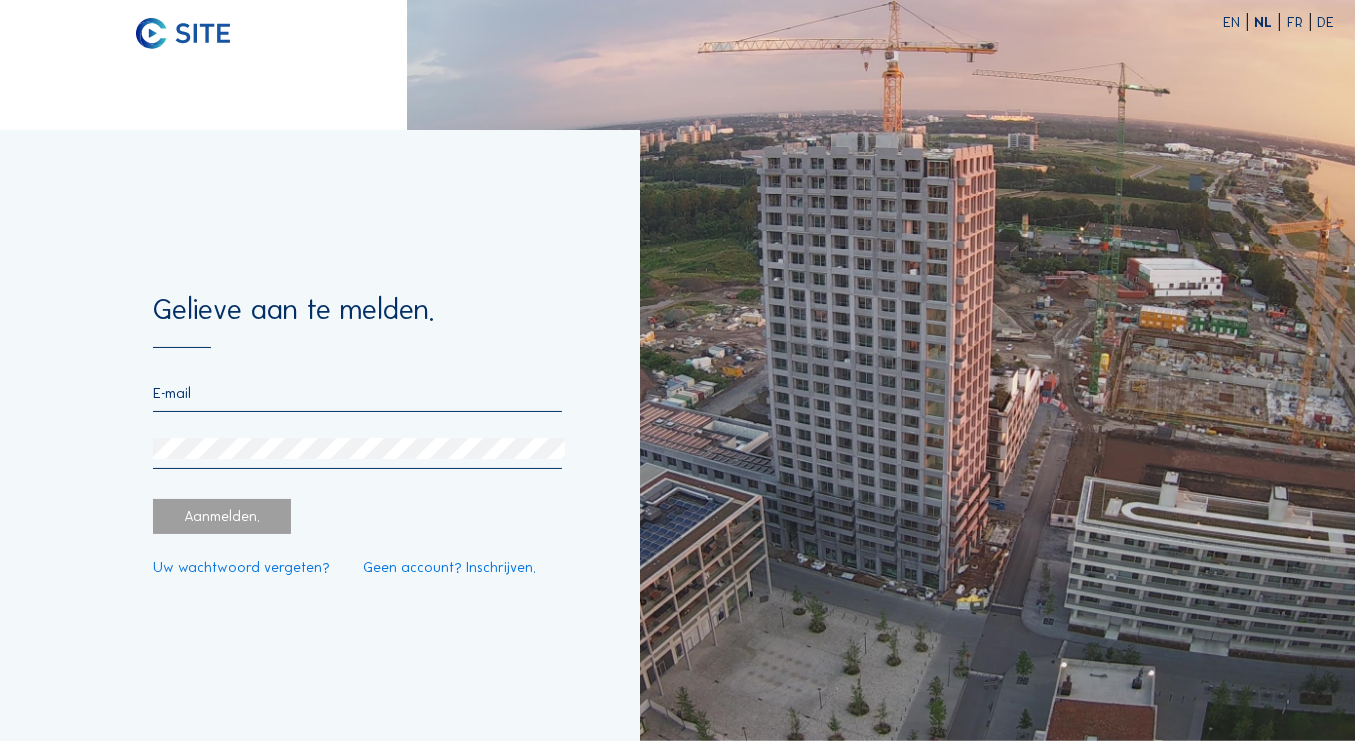click at bounding box center [357, 398] 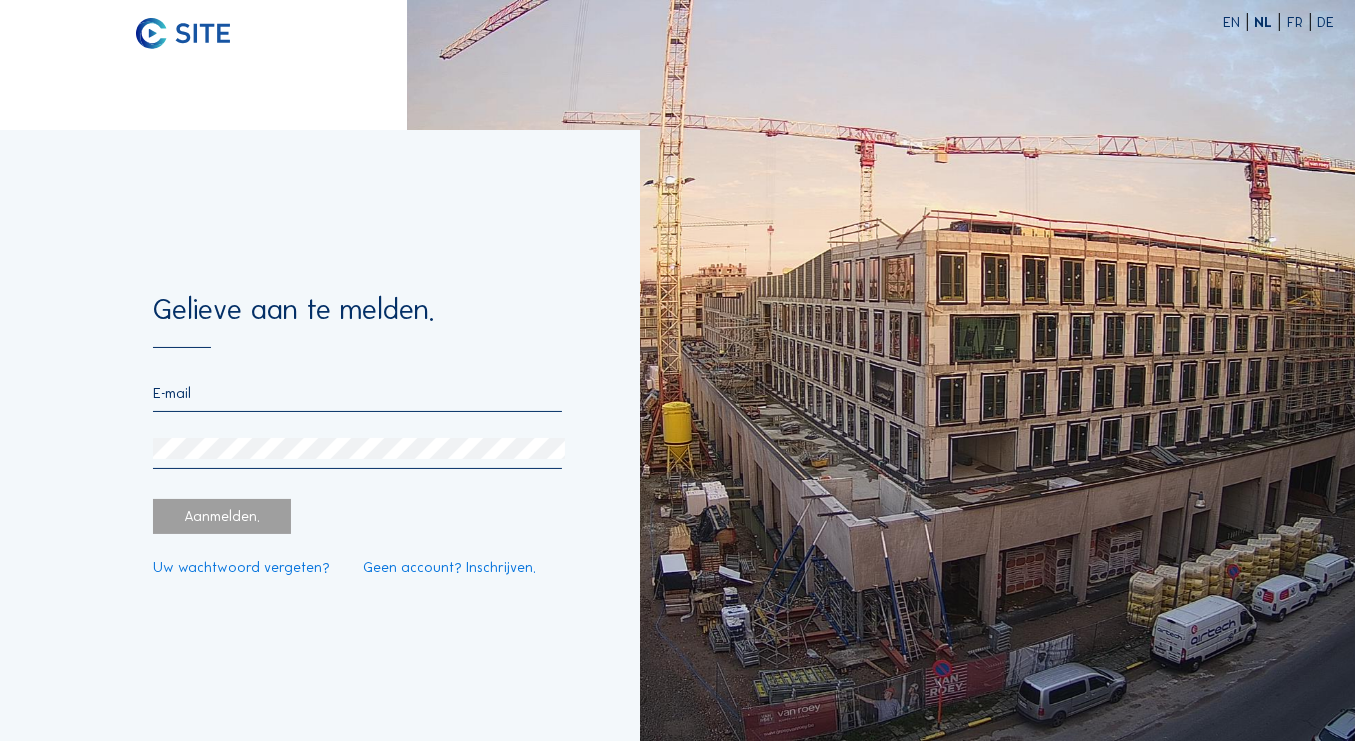 type on "[PERSON_NAME][EMAIL_ADDRESS][DOMAIN_NAME]" 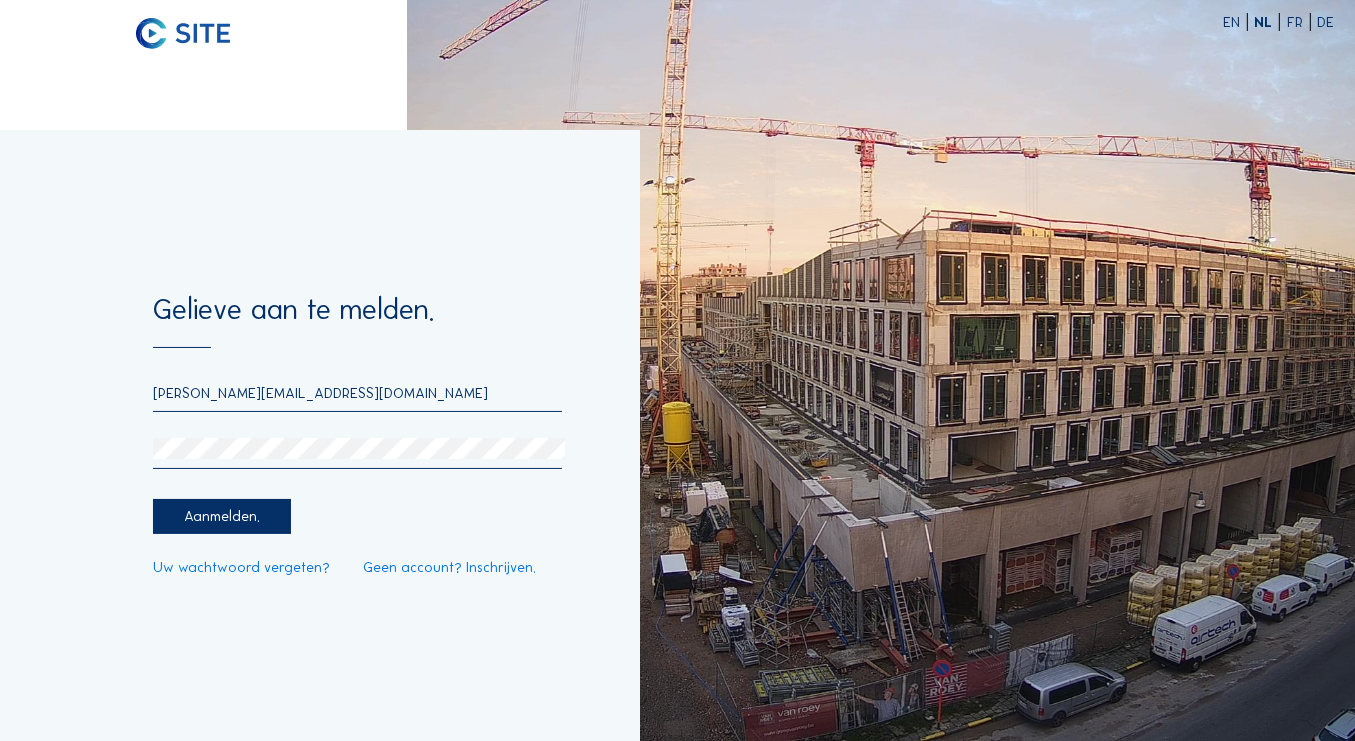 click on "Aanmelden." at bounding box center (222, 516) 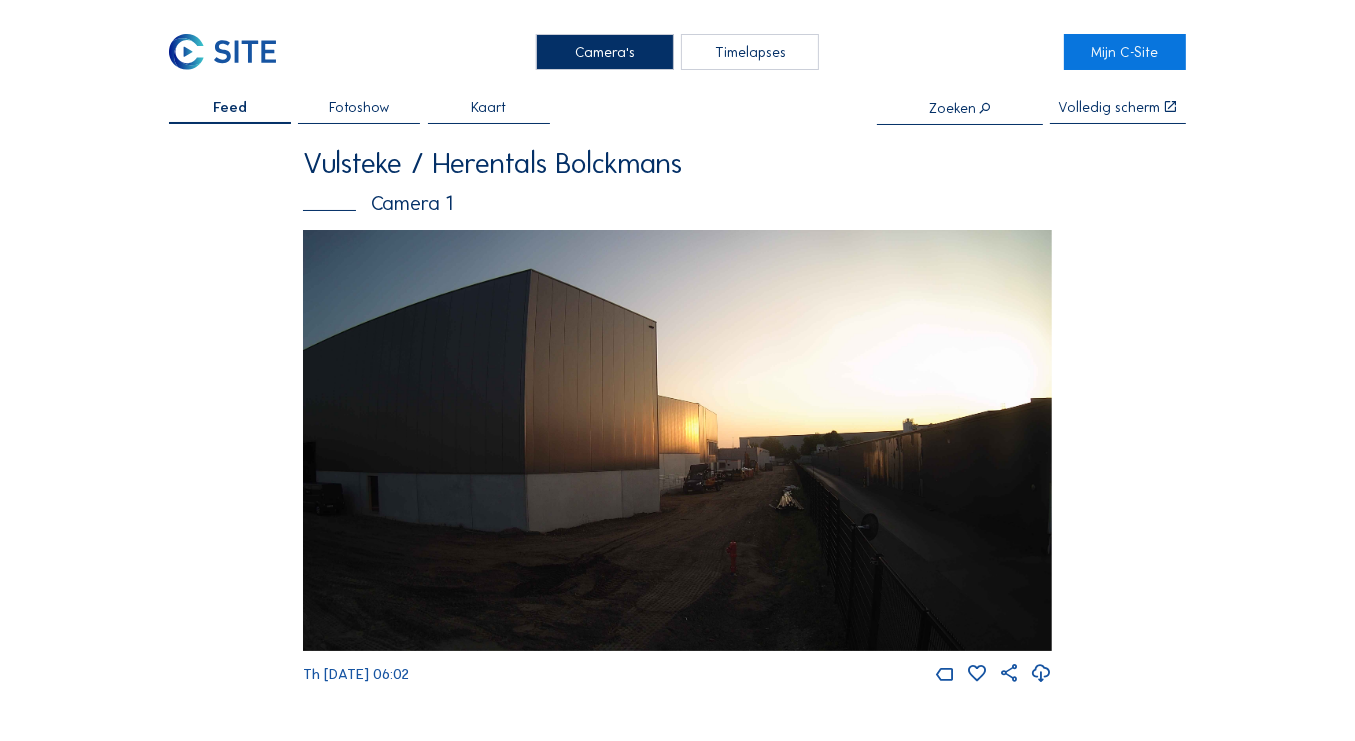 click at bounding box center (677, 440) 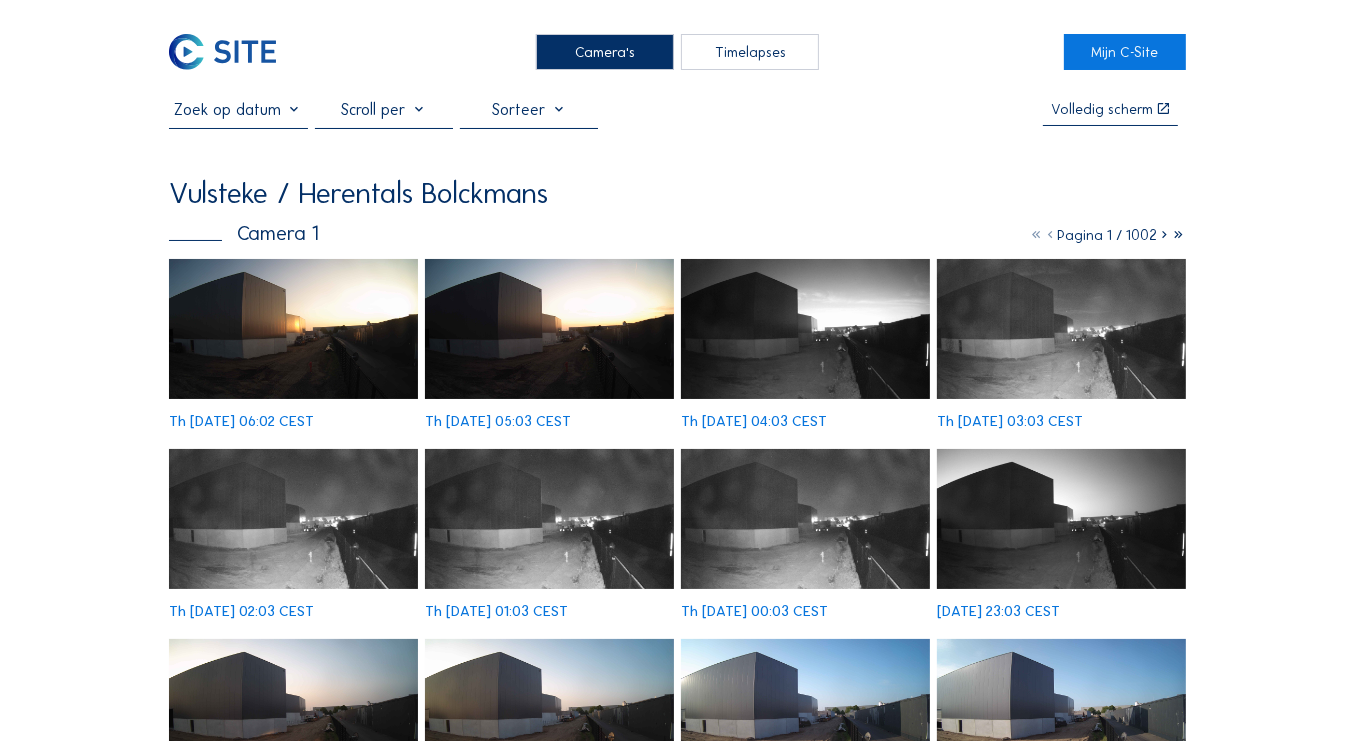 click at bounding box center [293, 329] 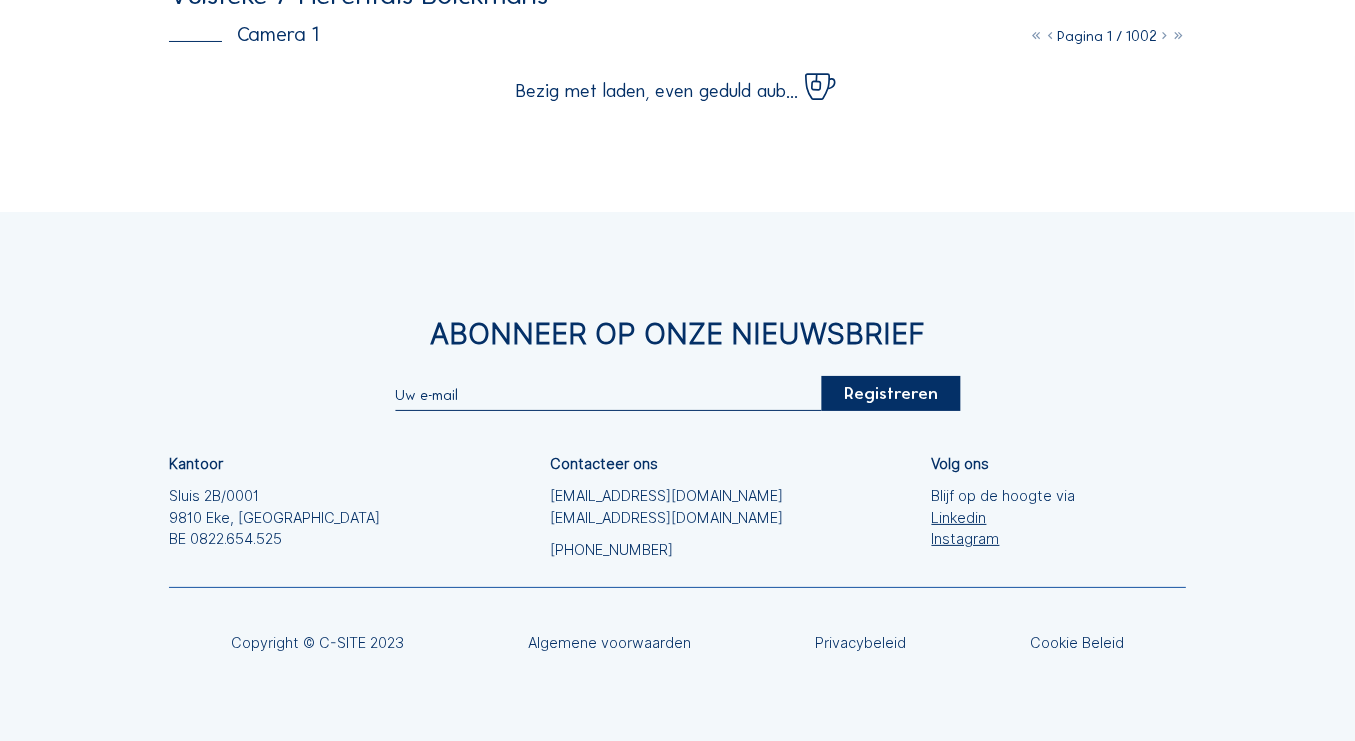 scroll, scrollTop: 260, scrollLeft: 0, axis: vertical 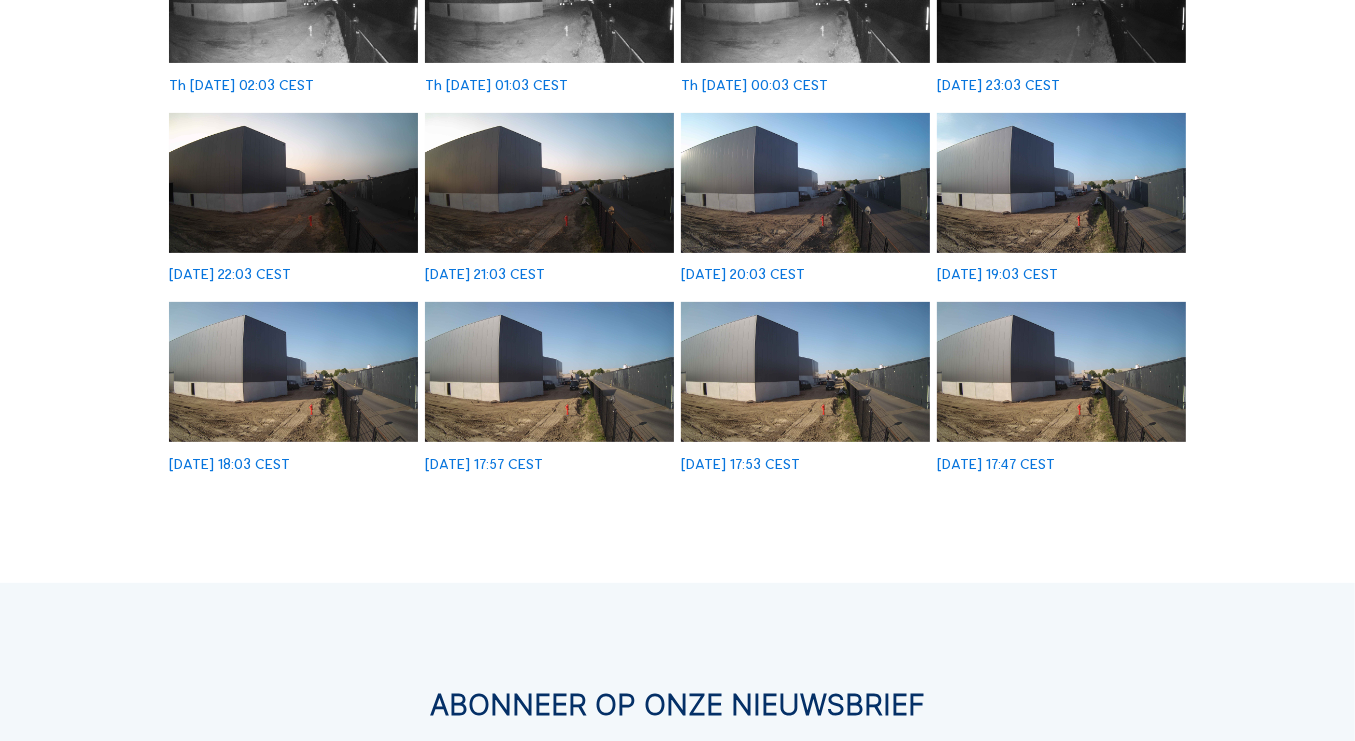 click at bounding box center (1061, 372) 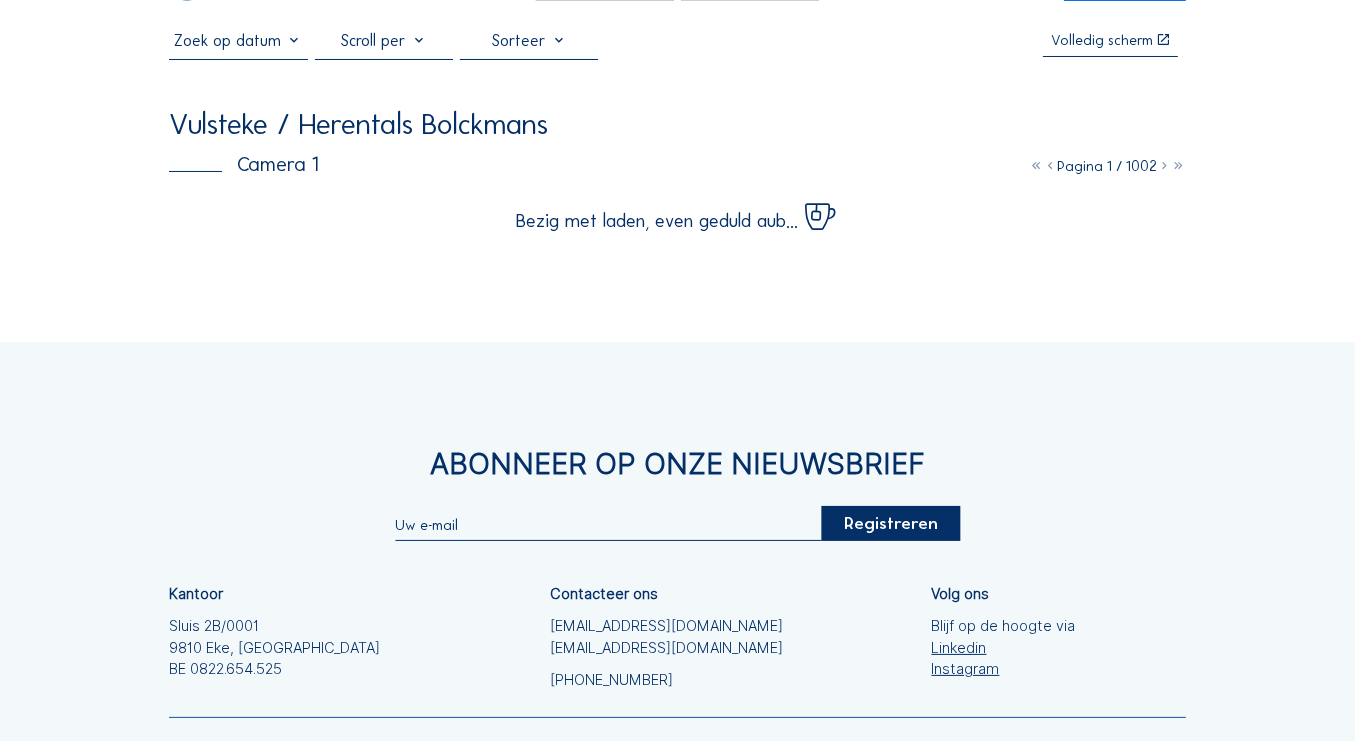 scroll, scrollTop: 0, scrollLeft: 0, axis: both 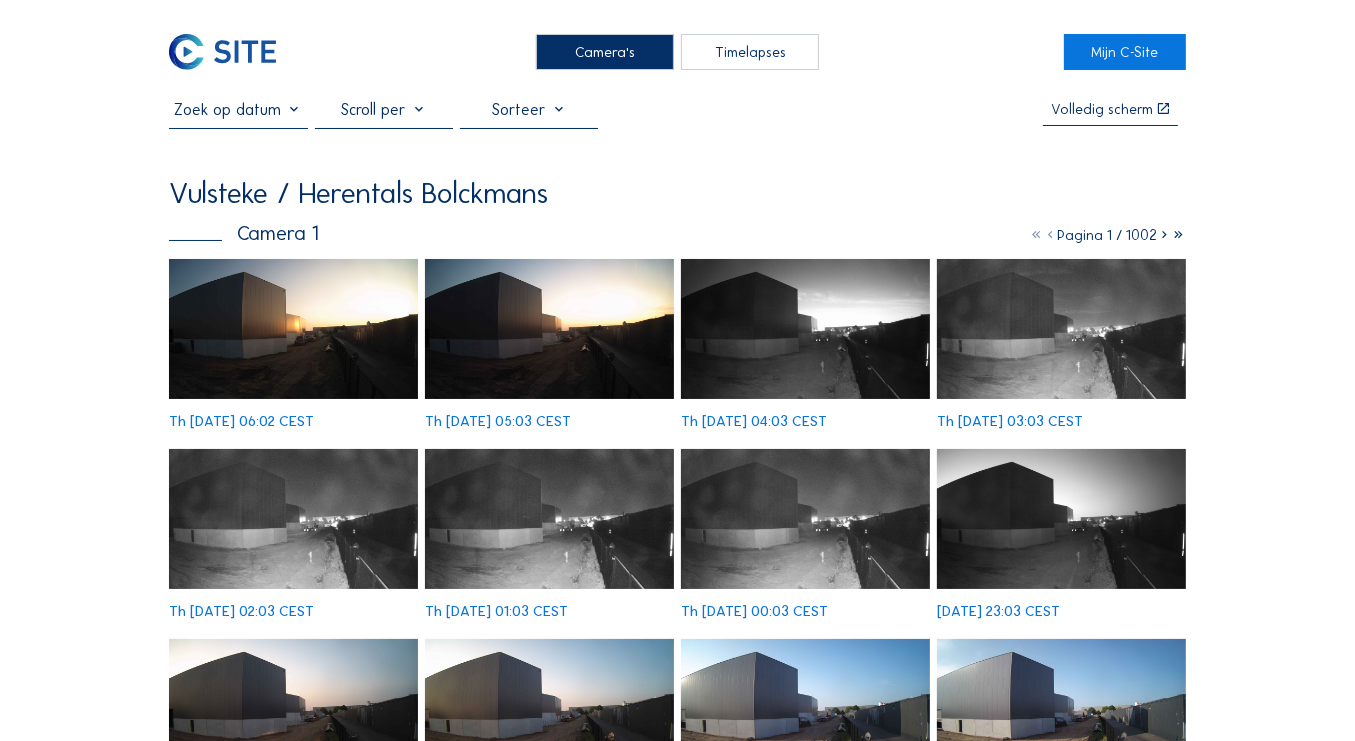 click at bounding box center (1179, 235) 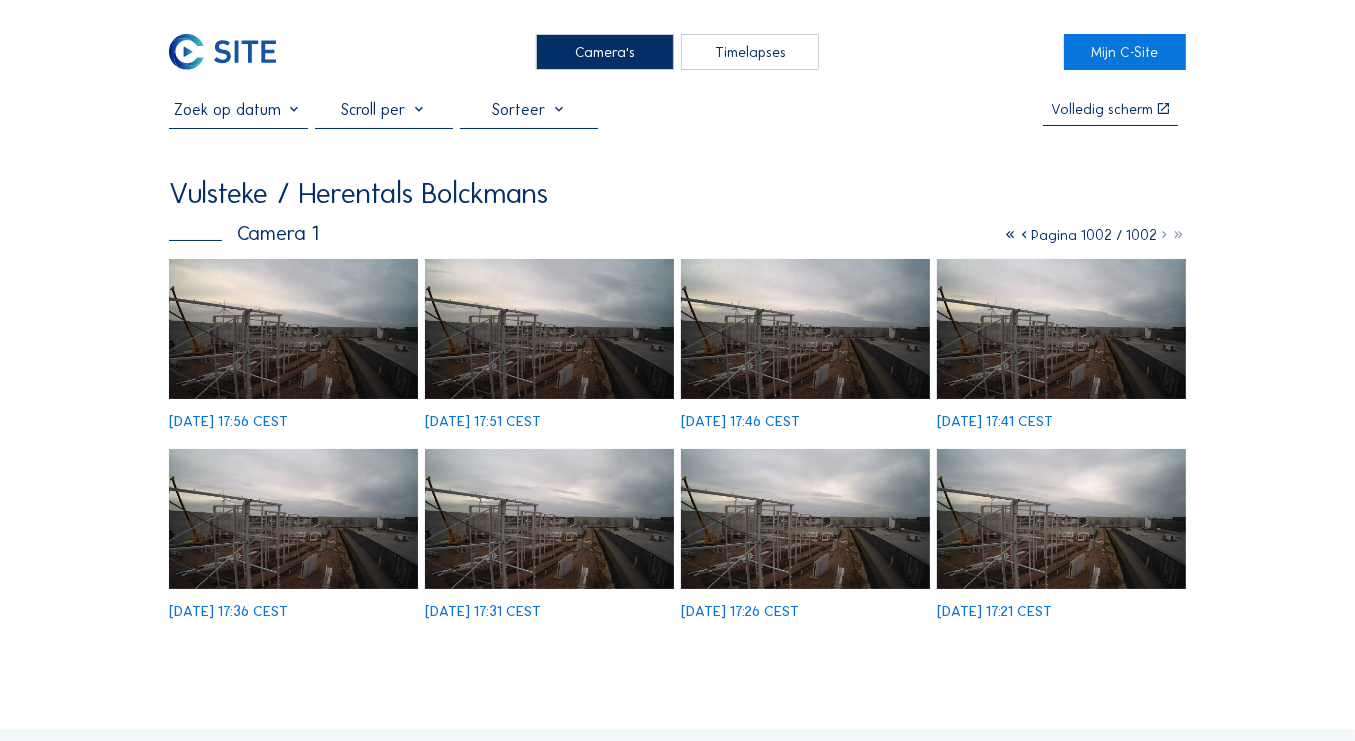click at bounding box center [549, 329] 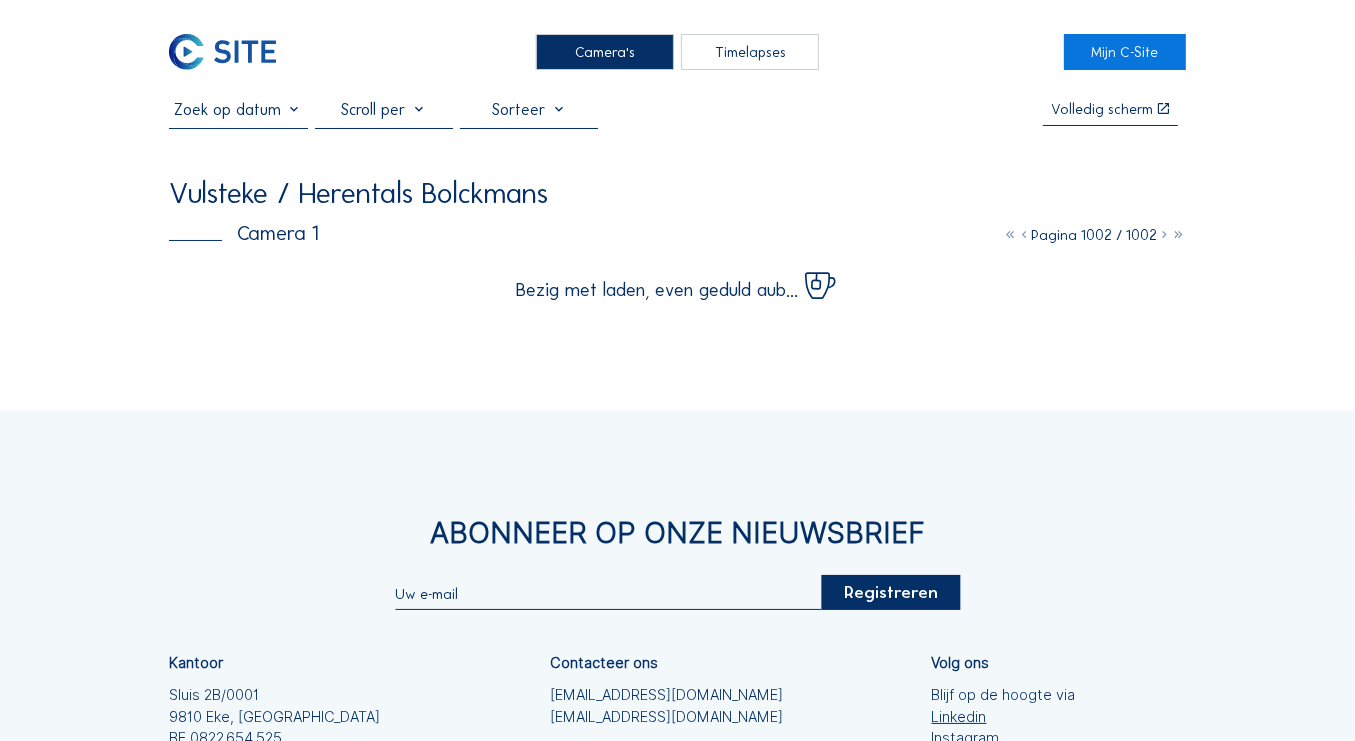 click at bounding box center [1025, 235] 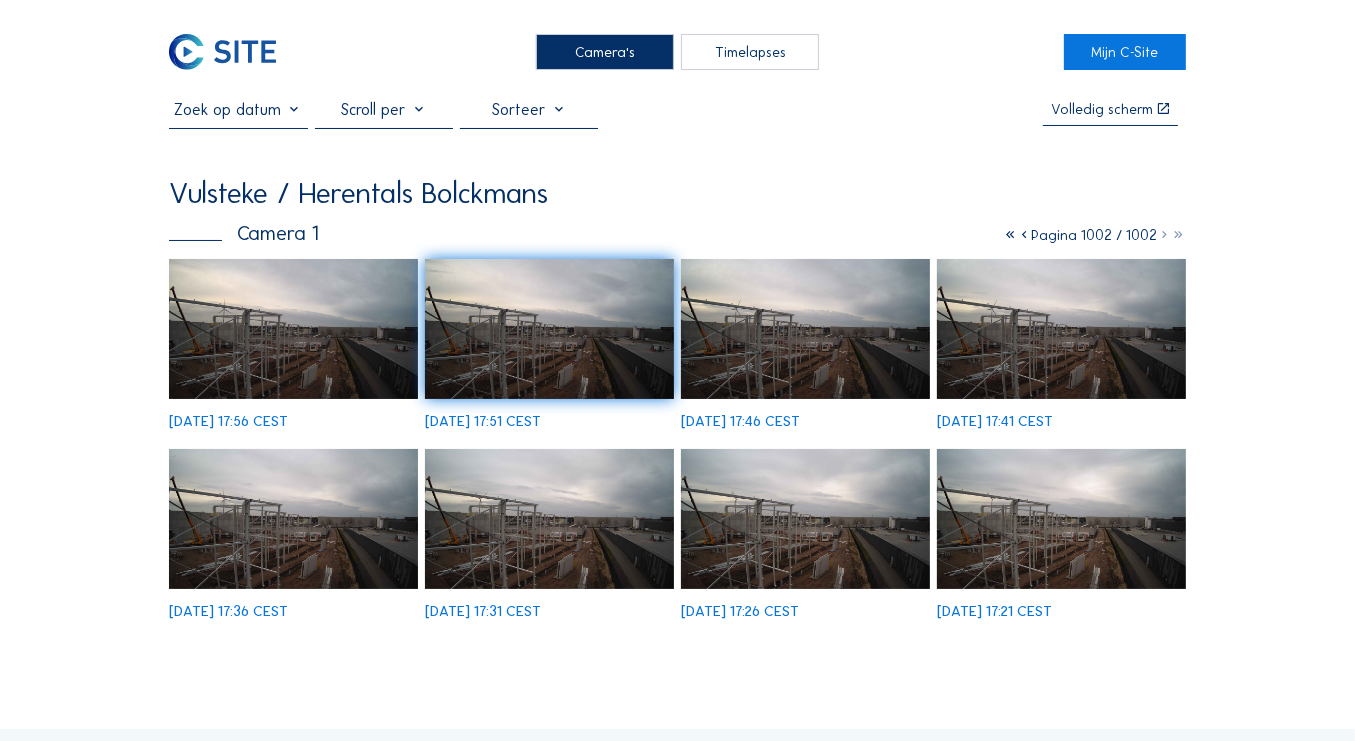 click at bounding box center [1025, 235] 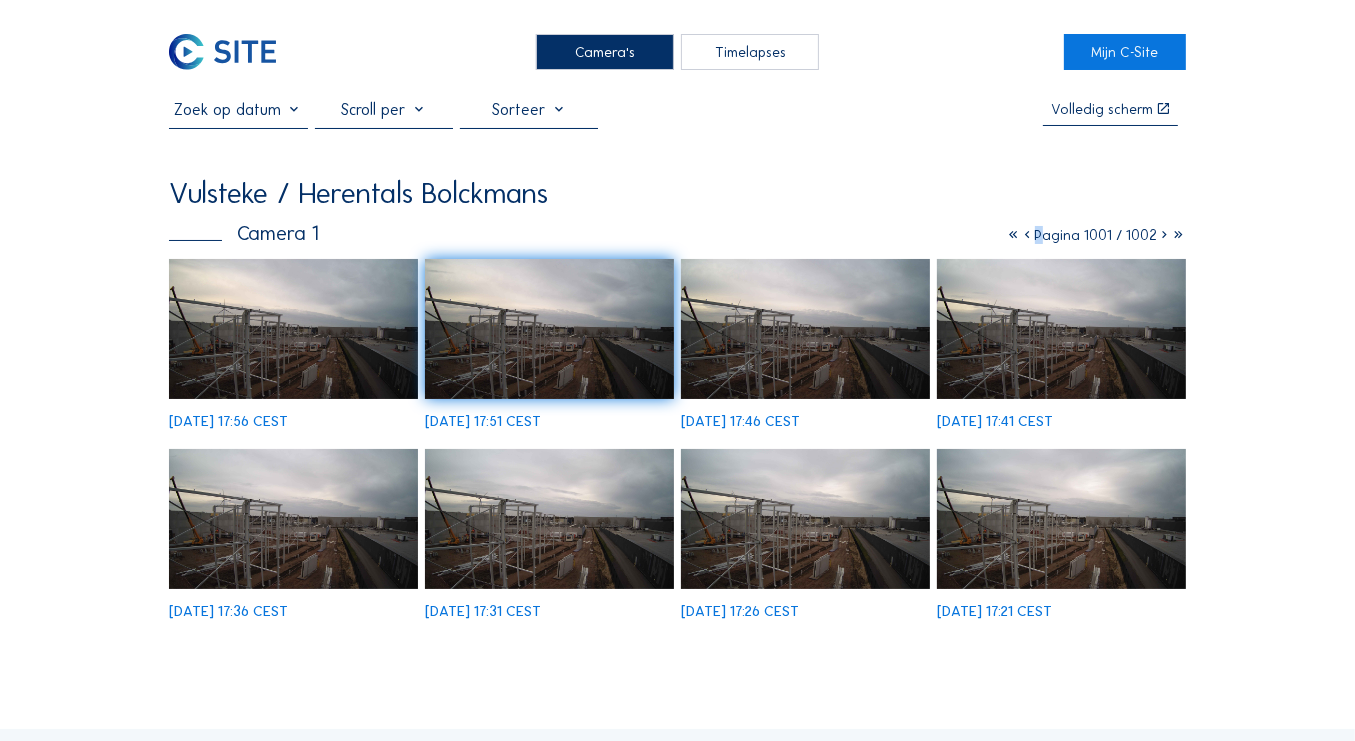 click at bounding box center (1028, 235) 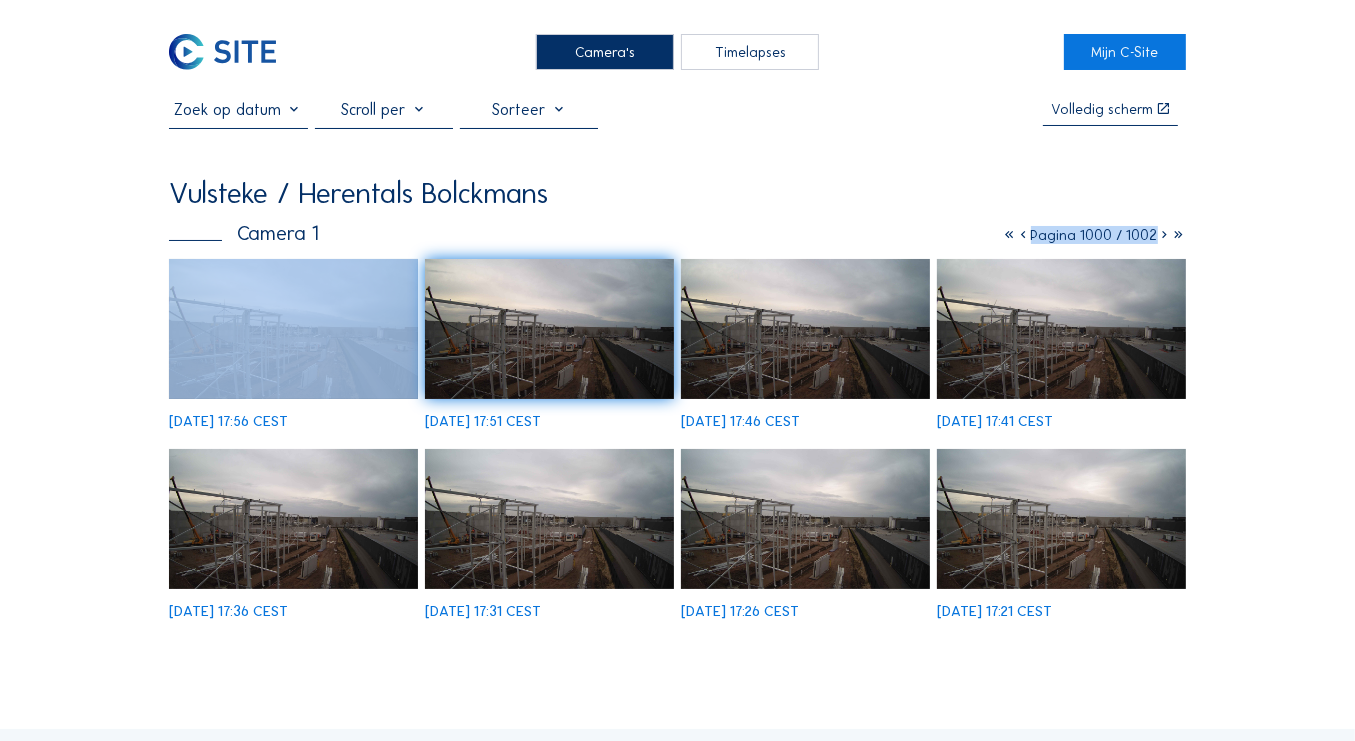 click at bounding box center (1024, 235) 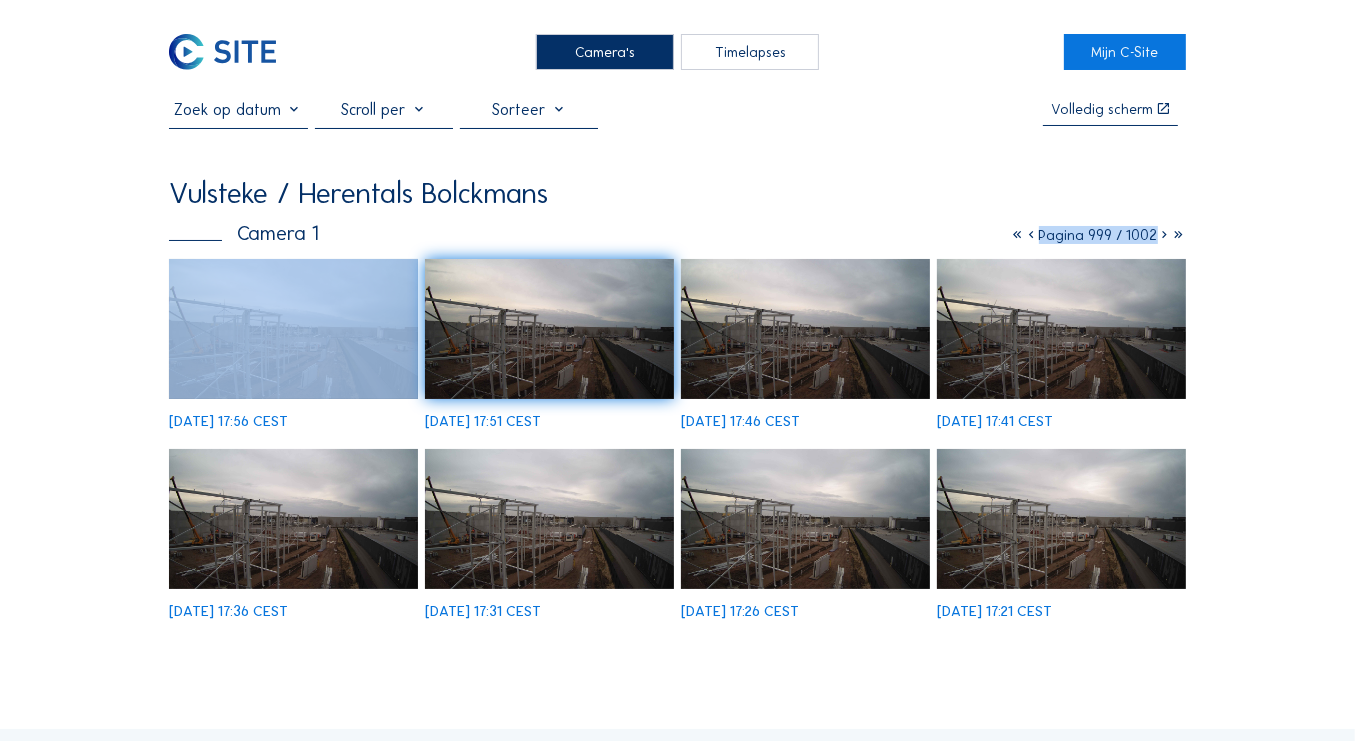 click at bounding box center [1018, 235] 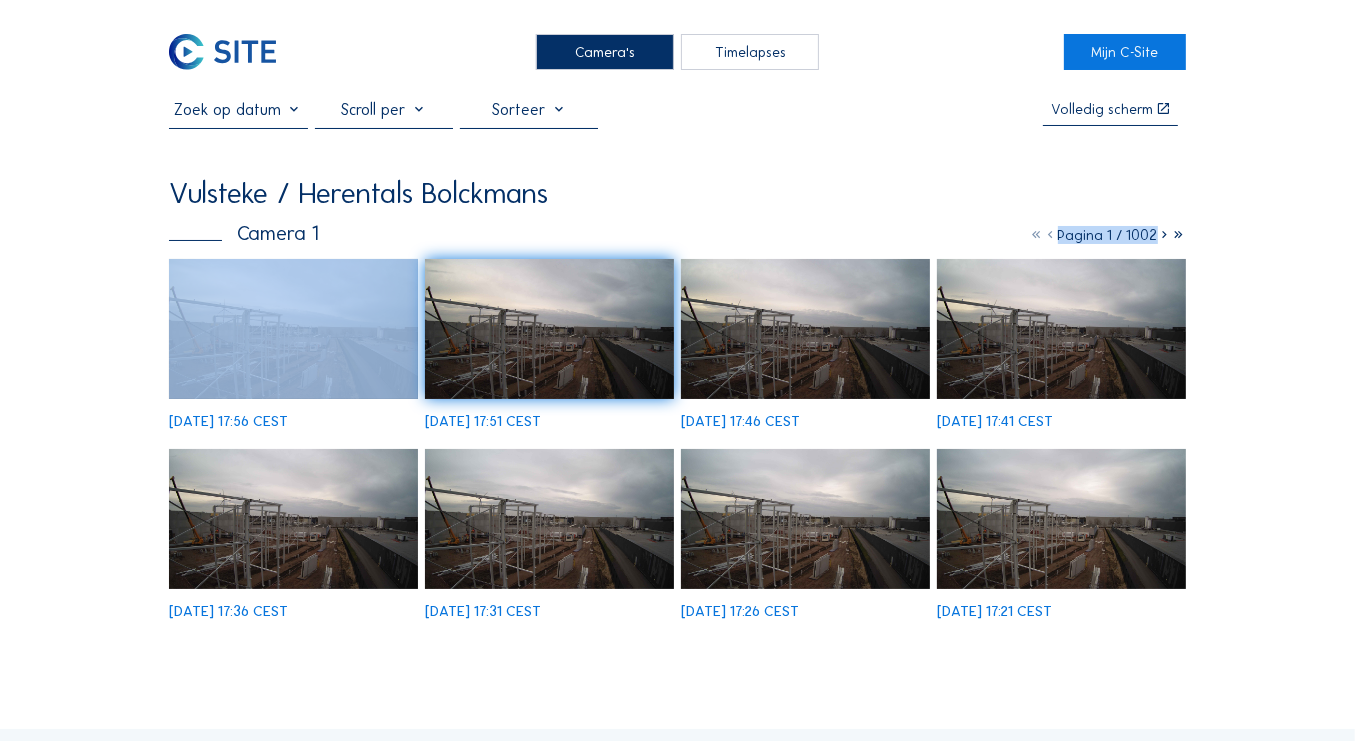 click on "Camera 1   Pagina 1 / 1002" at bounding box center (677, 233) 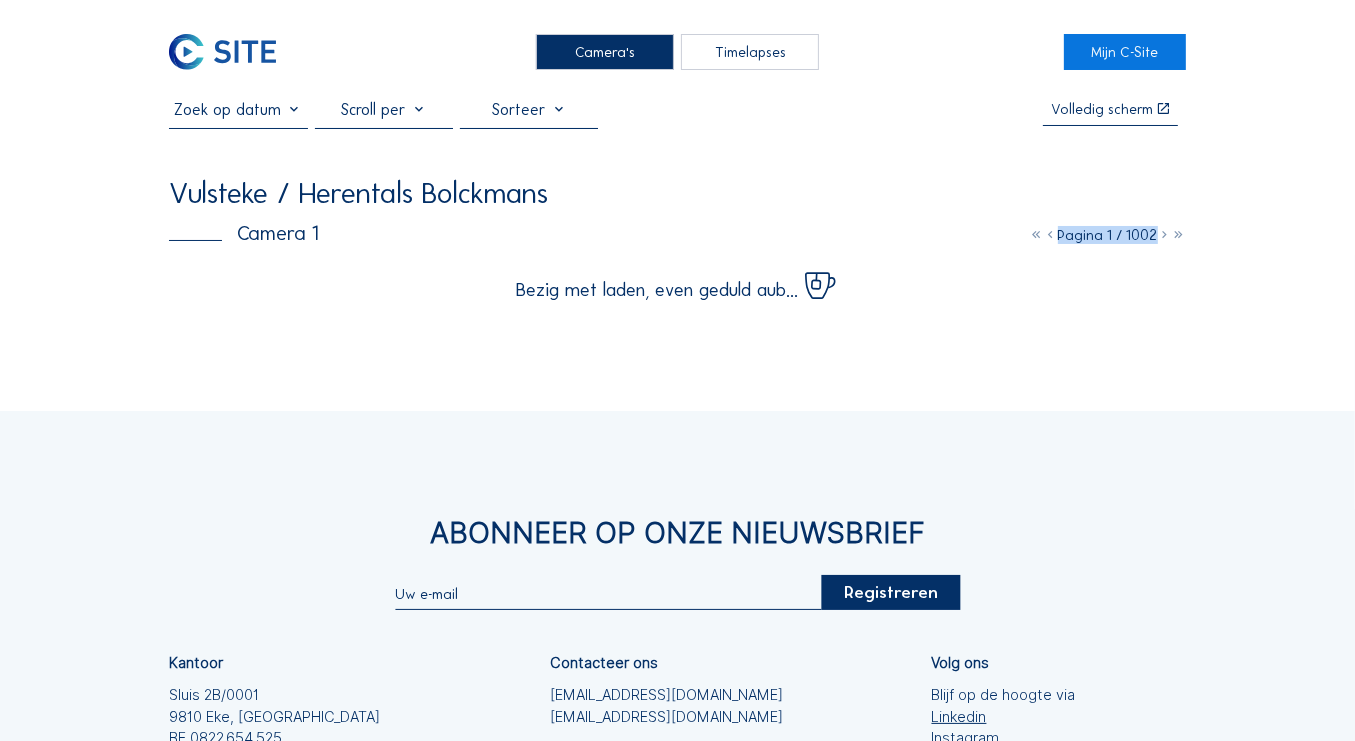 click on "Pagina 1 / 1002" at bounding box center (1108, 235) 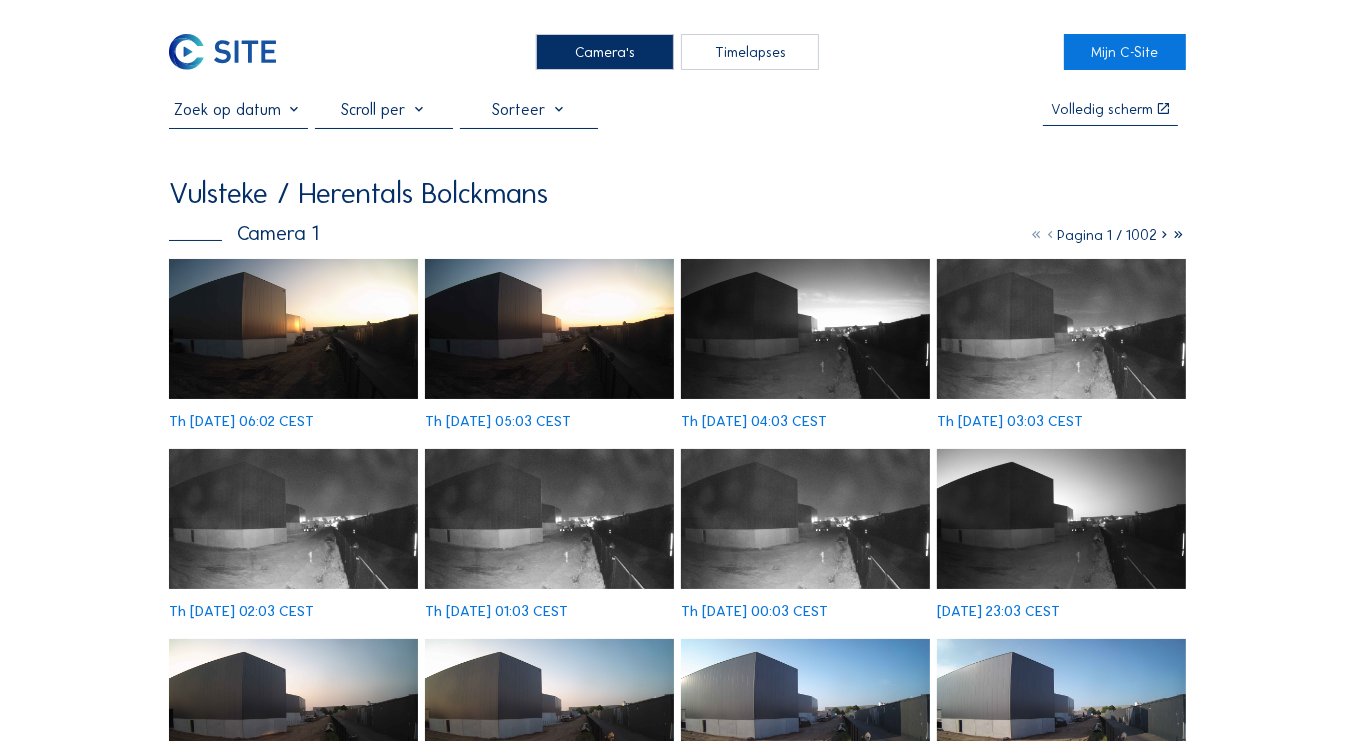 click on "Pagina 1 / 1002" at bounding box center (1108, 235) 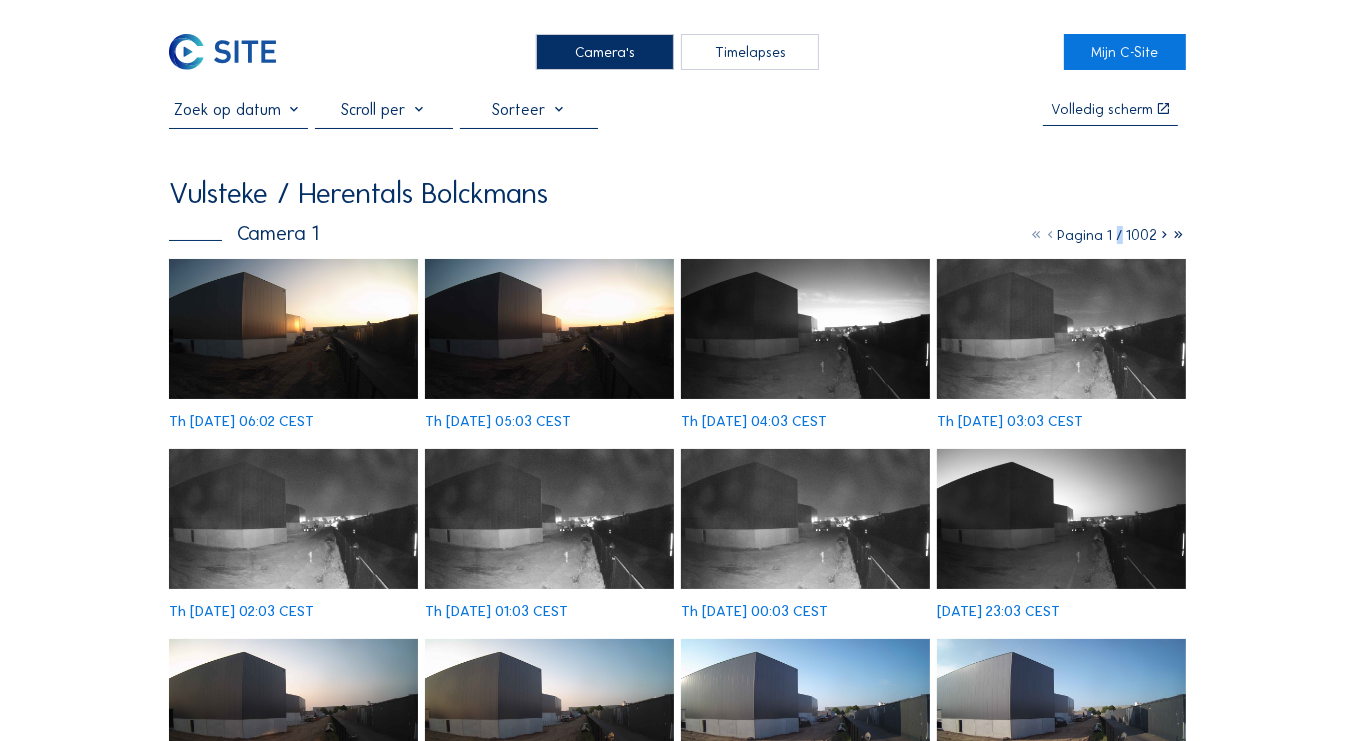 click on "Pagina 1 / 1002" at bounding box center [1108, 235] 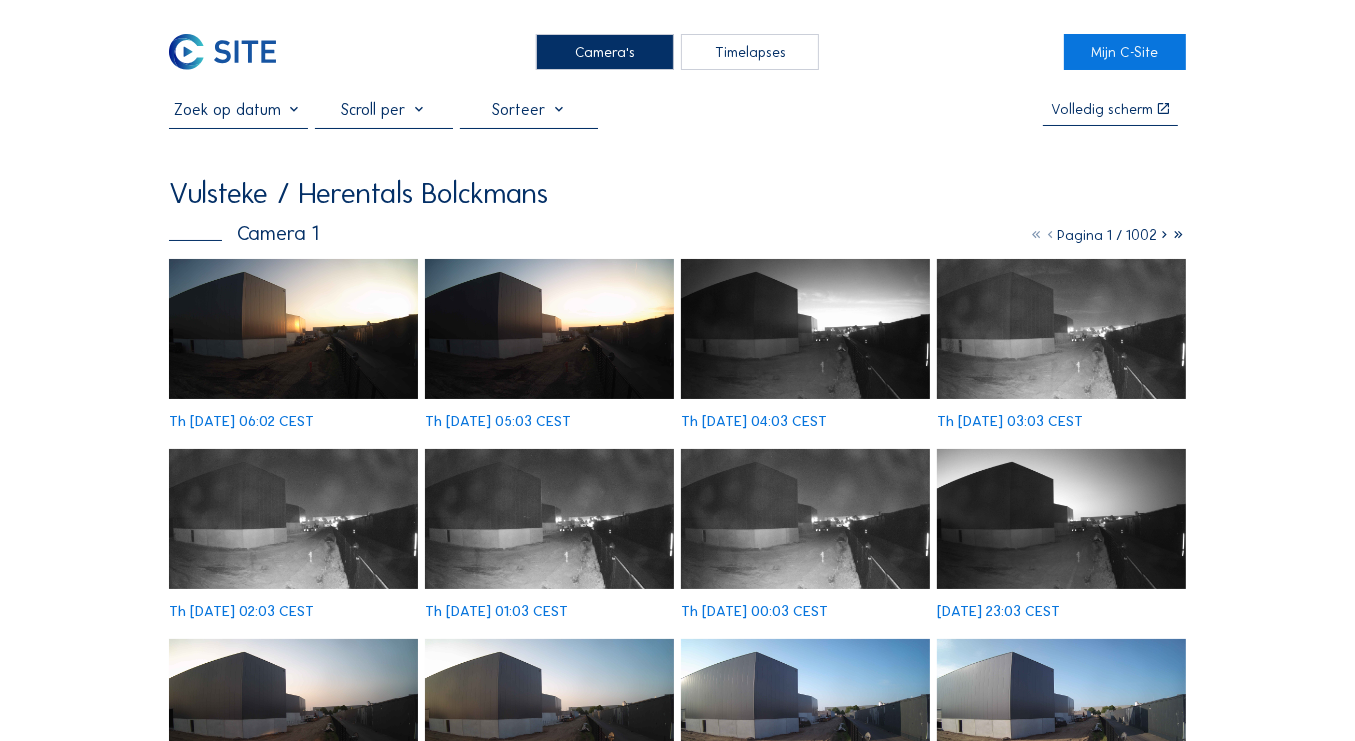 click on "Pagina 1 / 1002" at bounding box center (1108, 235) 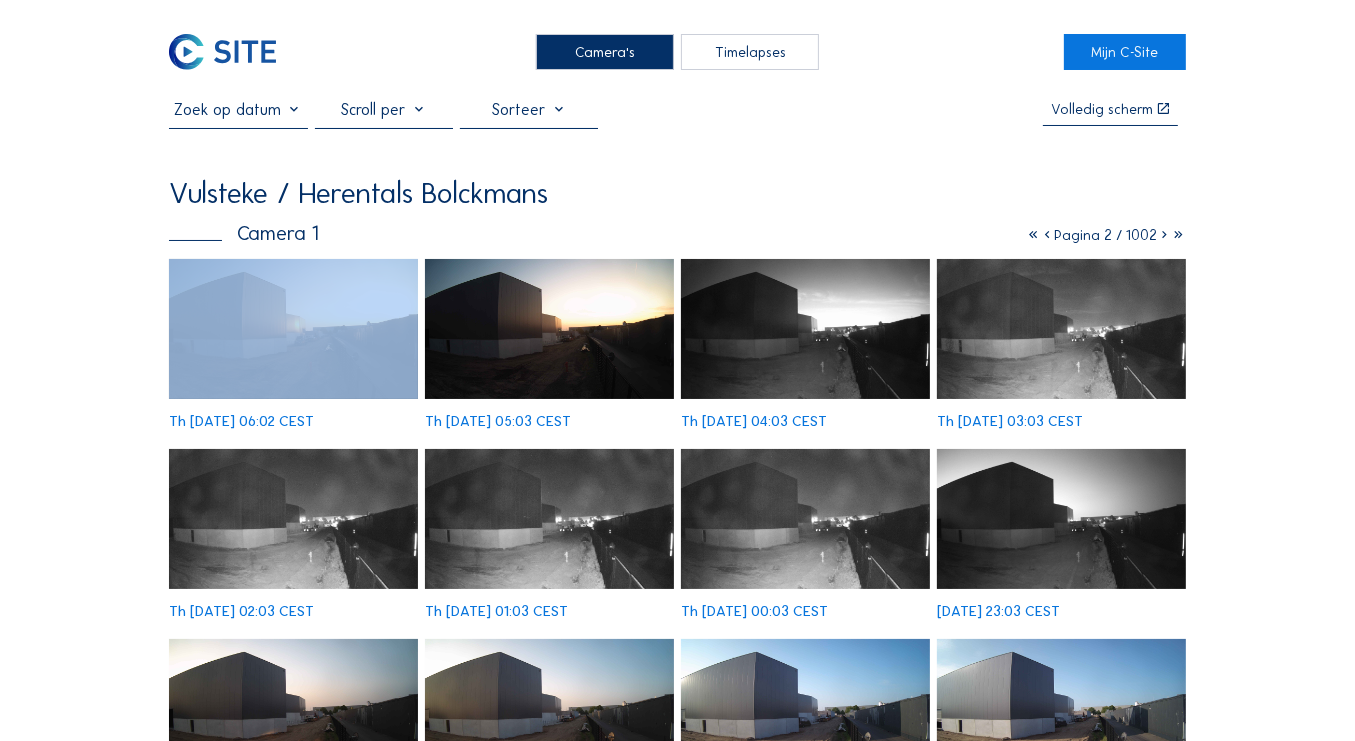 click at bounding box center (1165, 235) 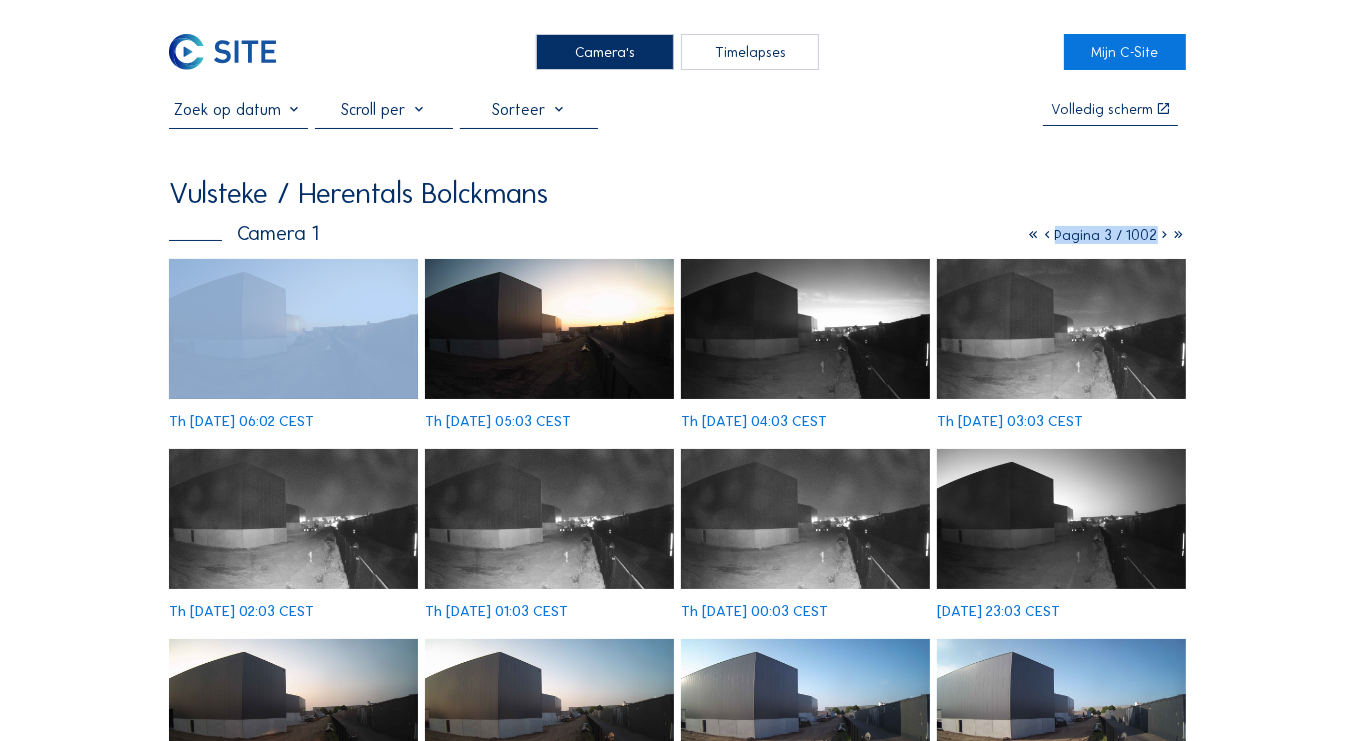 click at bounding box center [1165, 235] 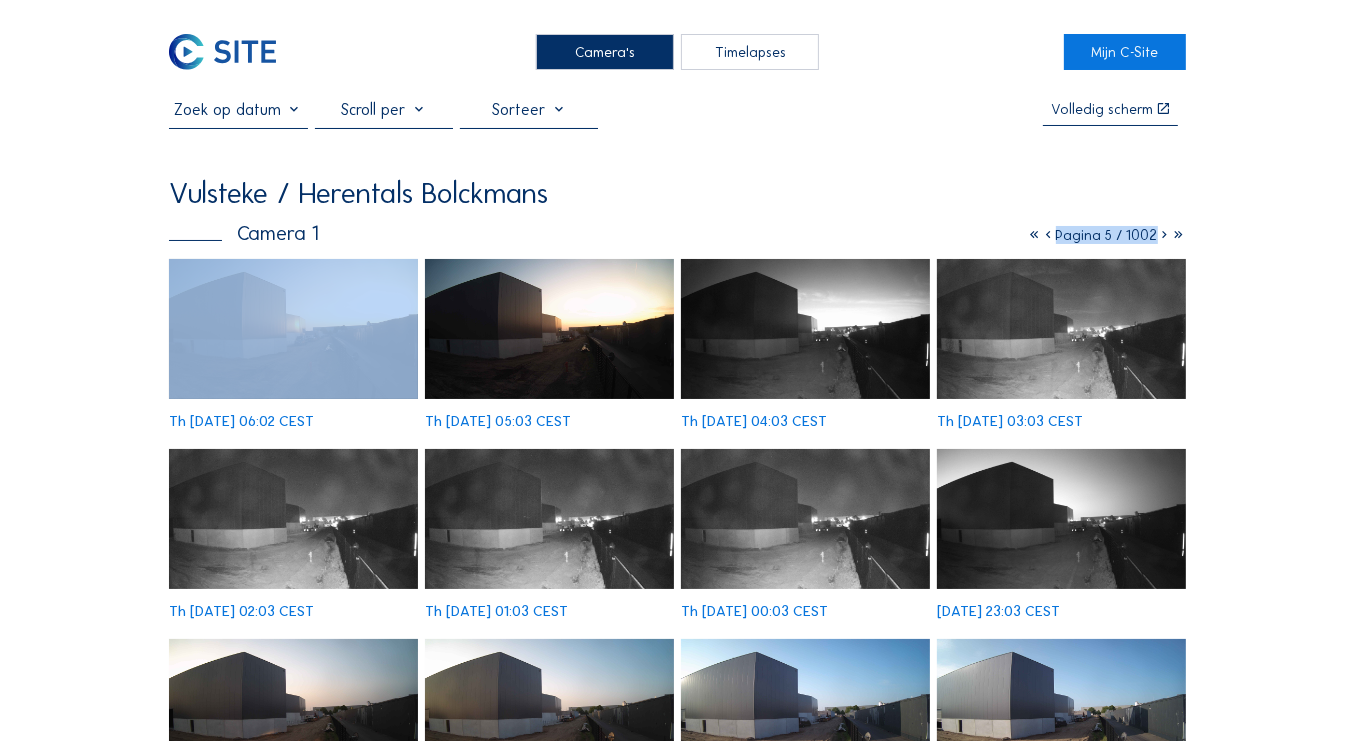 click at bounding box center [1165, 235] 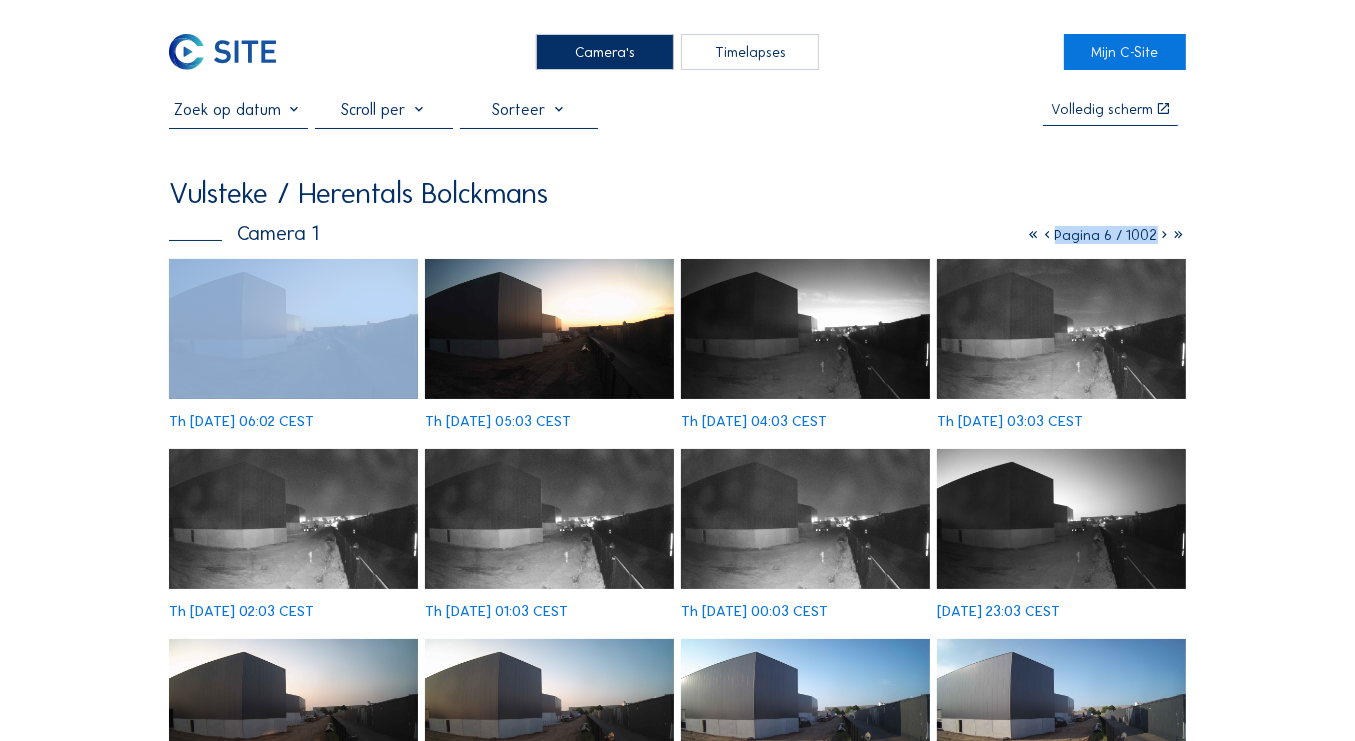 click at bounding box center [1165, 235] 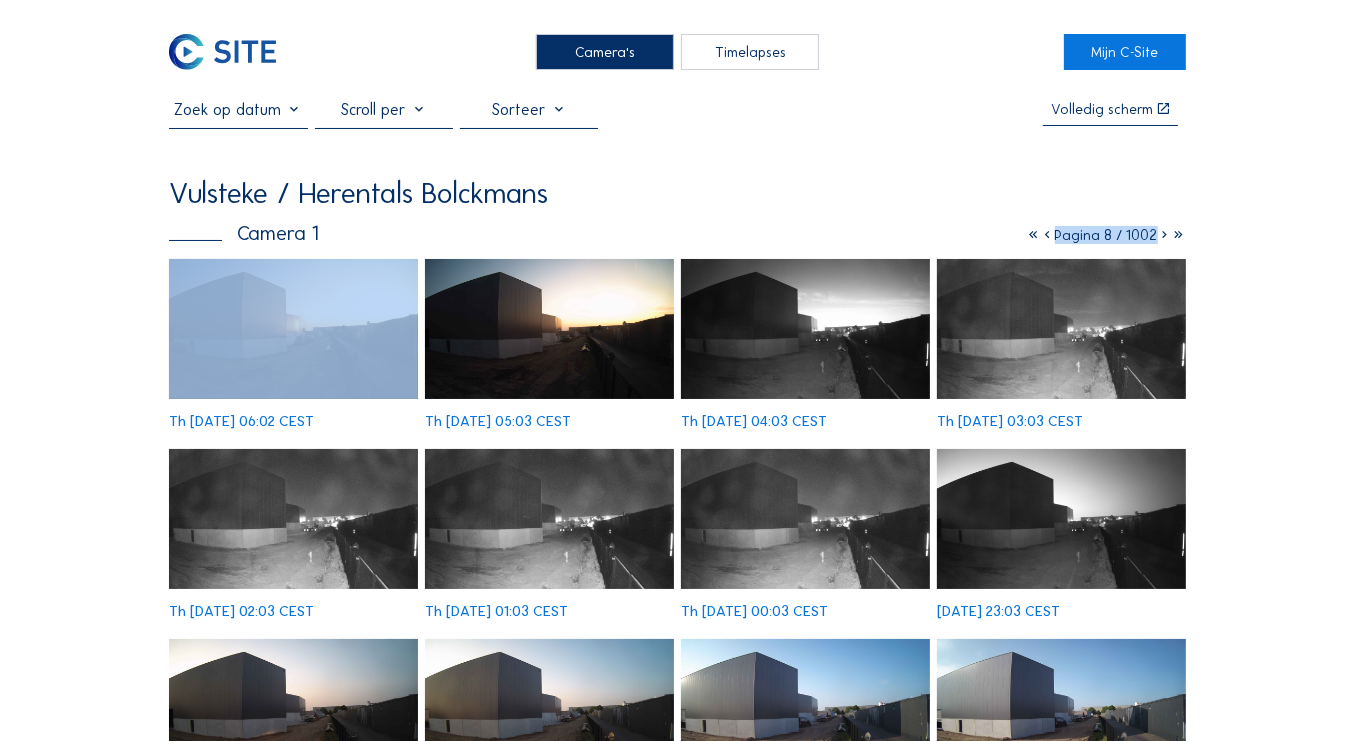 click at bounding box center (1165, 235) 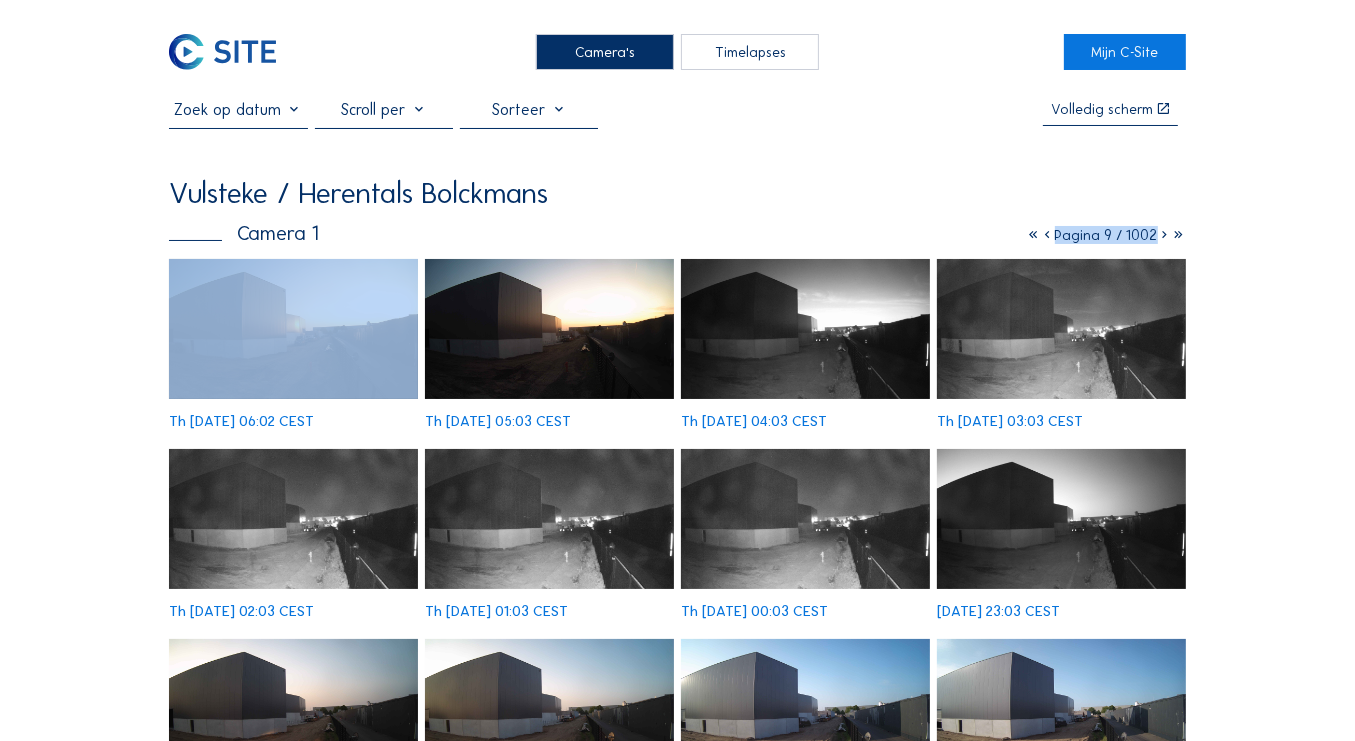 click at bounding box center (1165, 235) 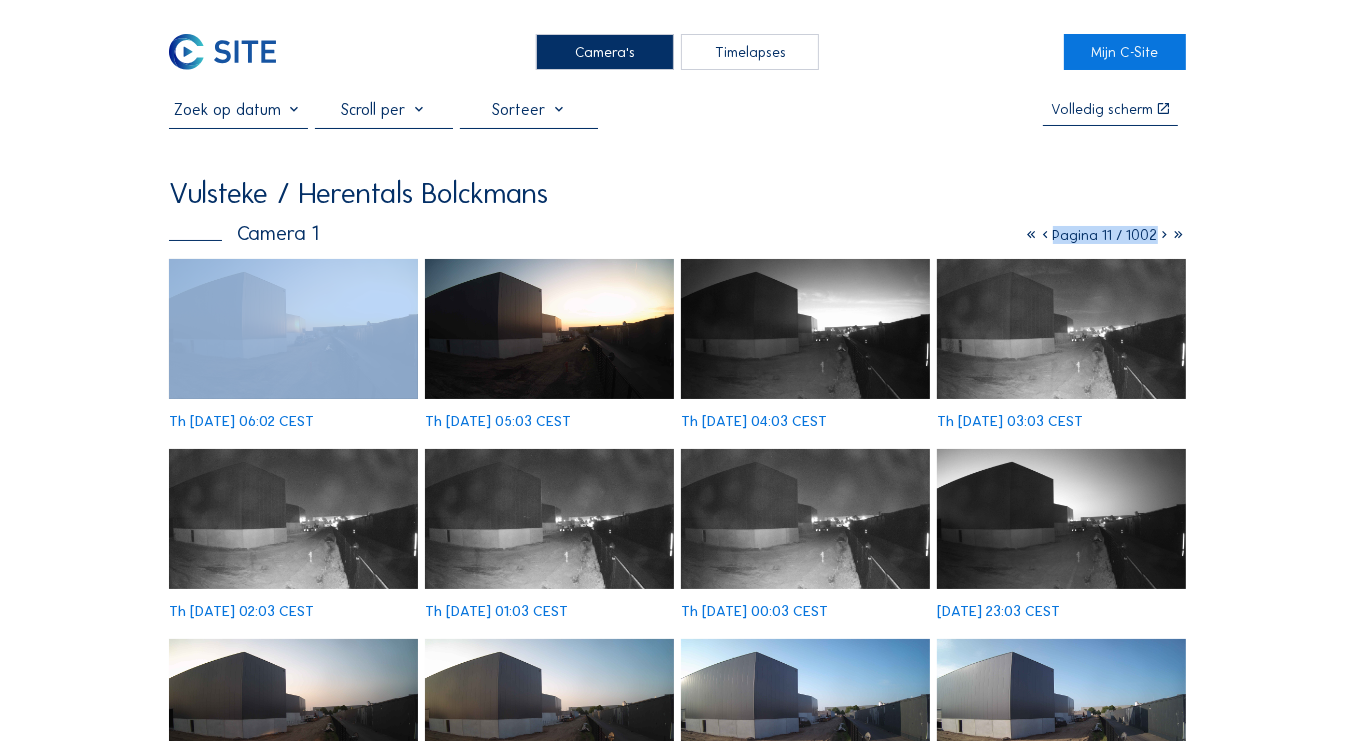 click at bounding box center [1165, 235] 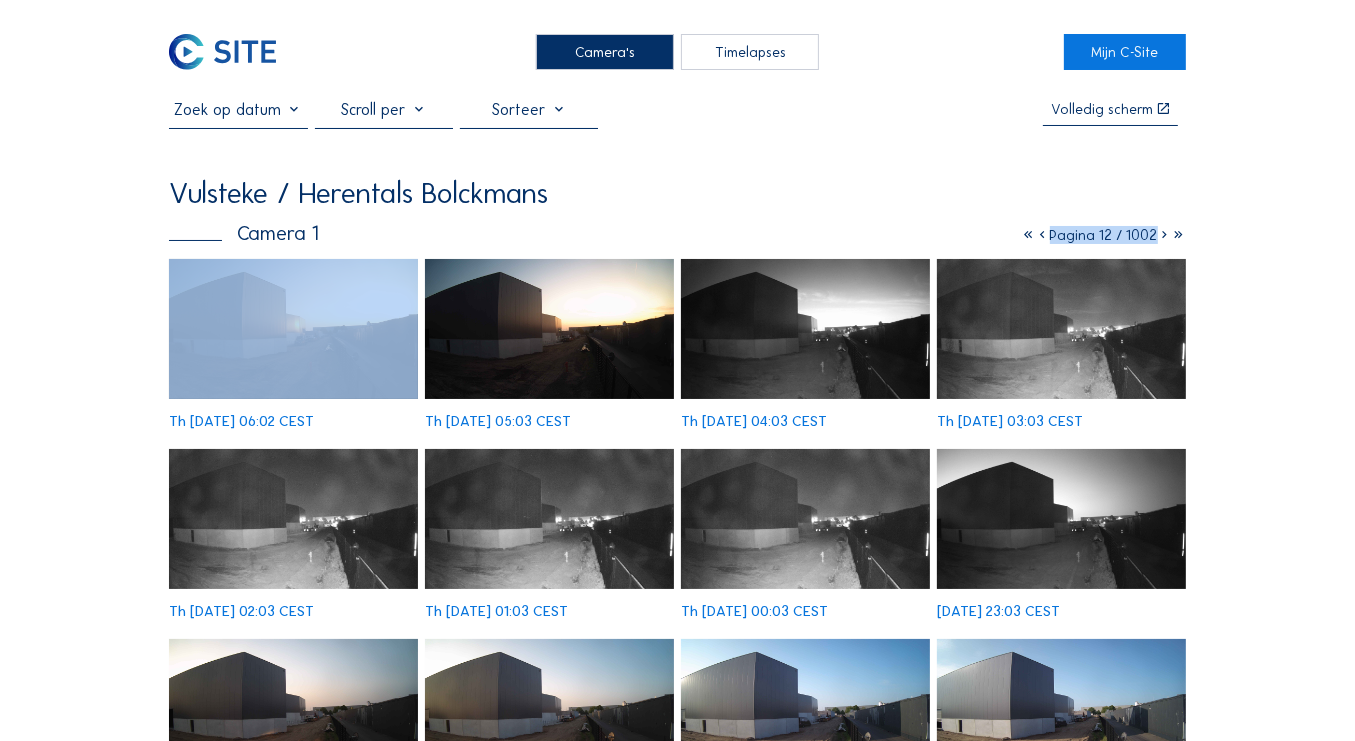 click at bounding box center (1165, 235) 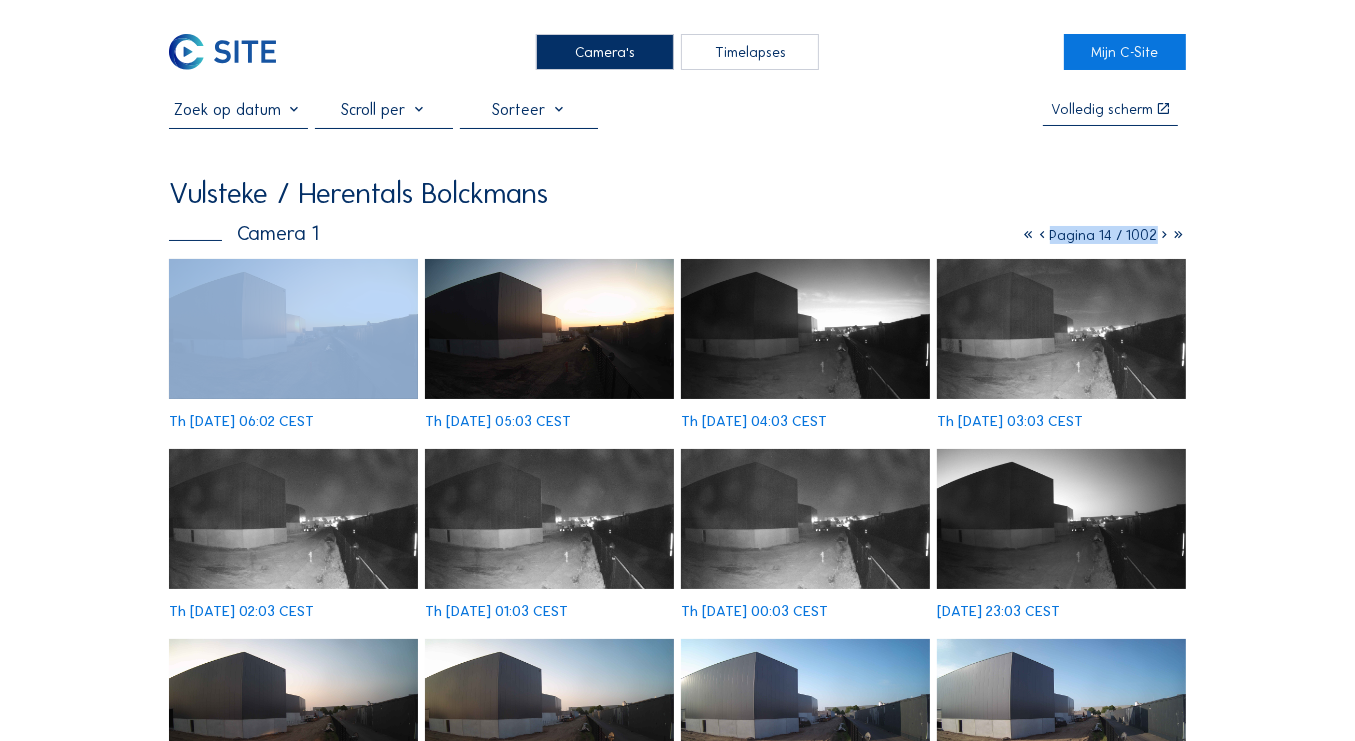click at bounding box center [1165, 235] 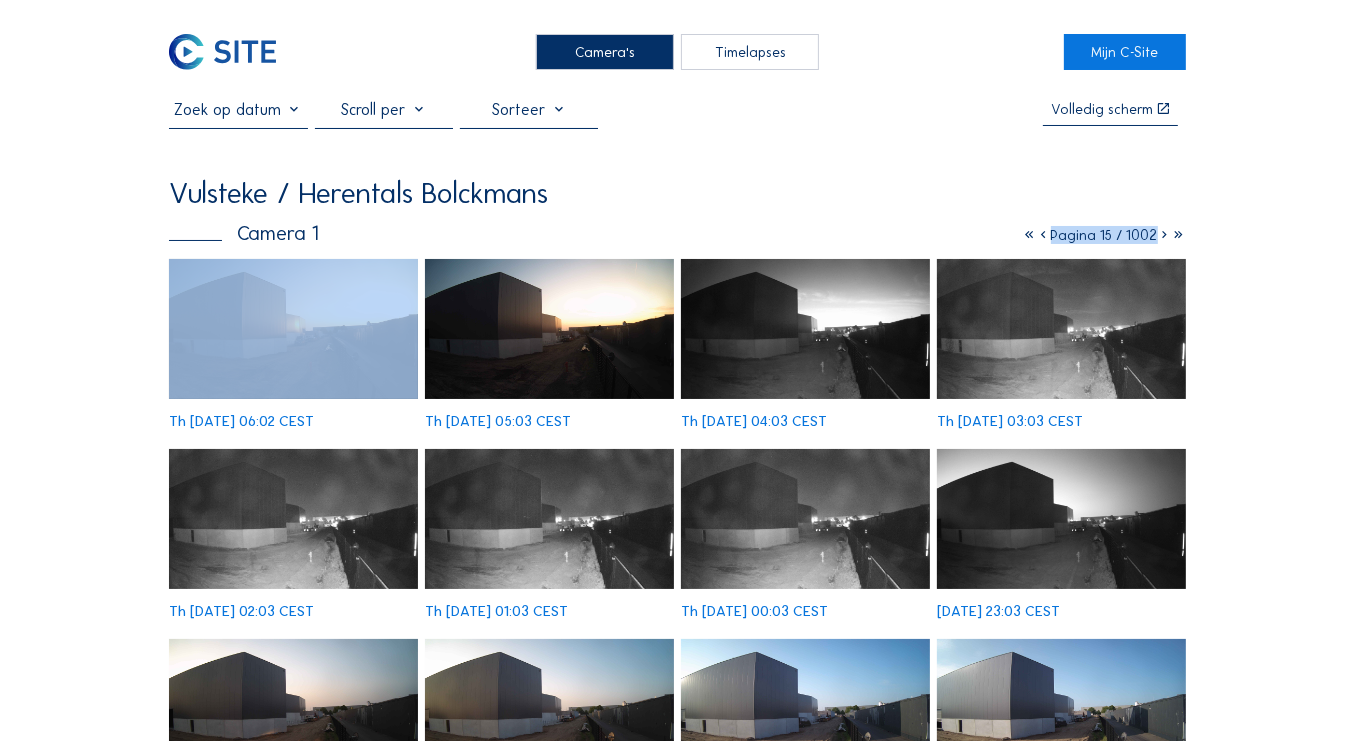 click at bounding box center [1165, 235] 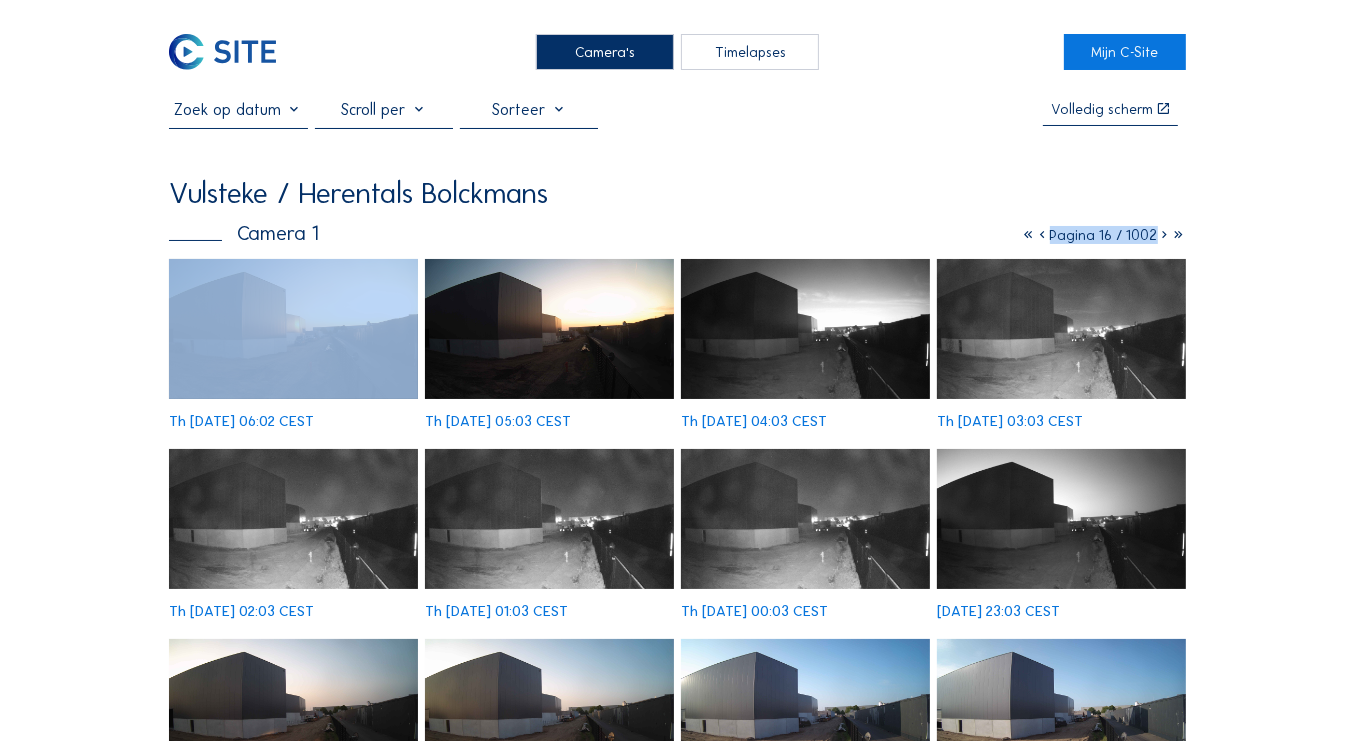 click at bounding box center [1165, 235] 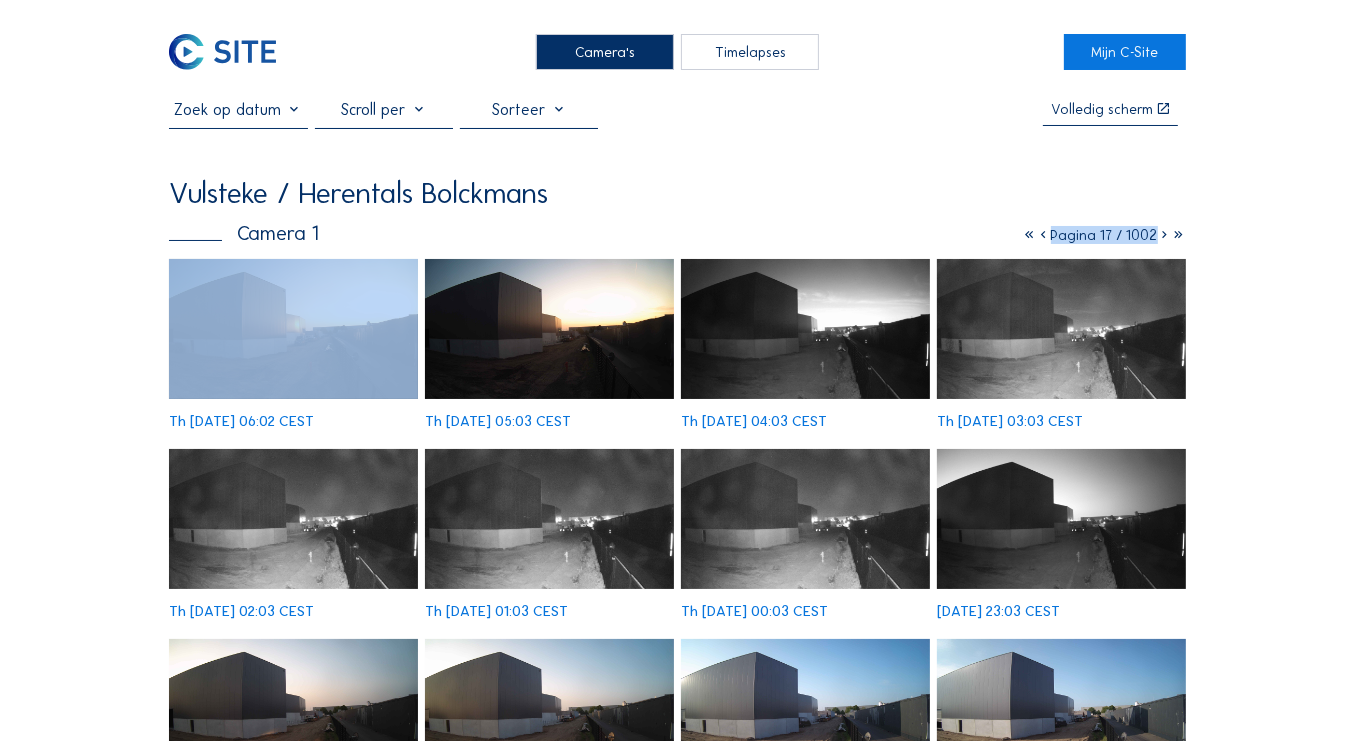 click at bounding box center (1165, 235) 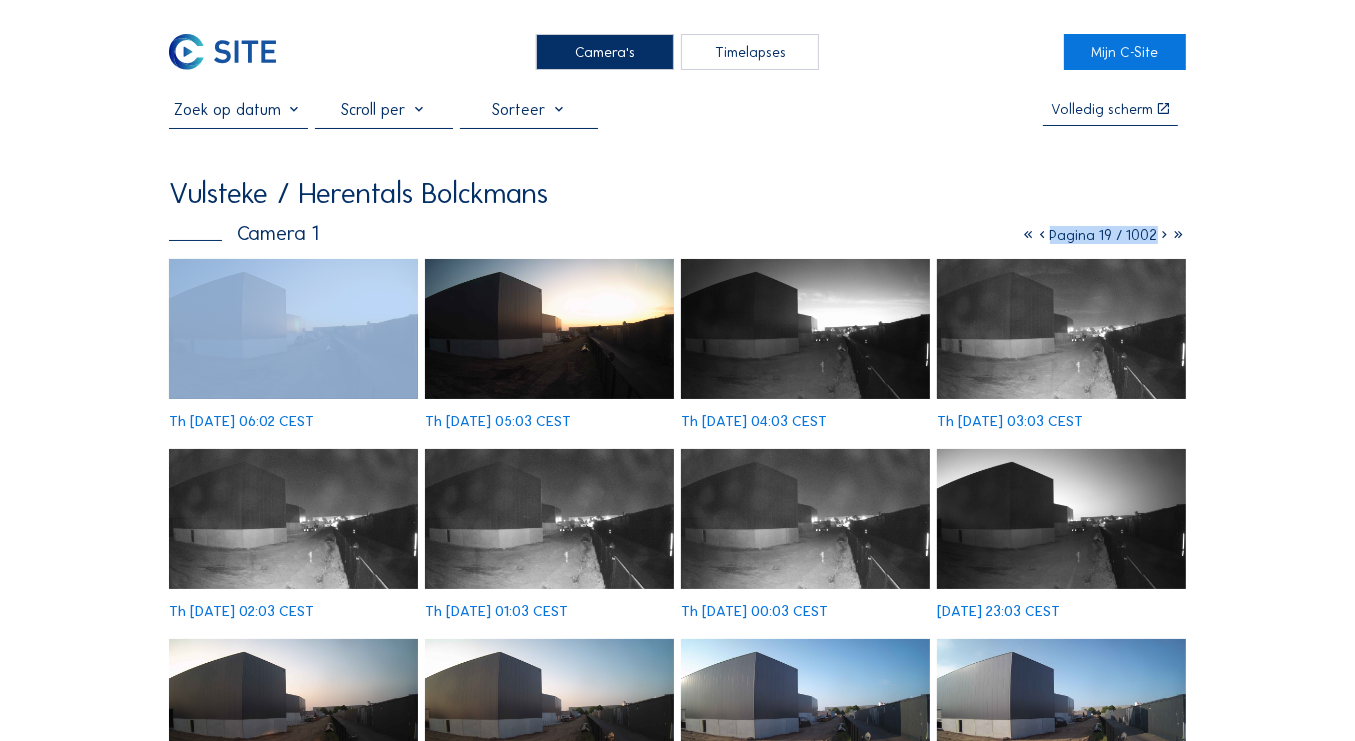 click at bounding box center [1165, 235] 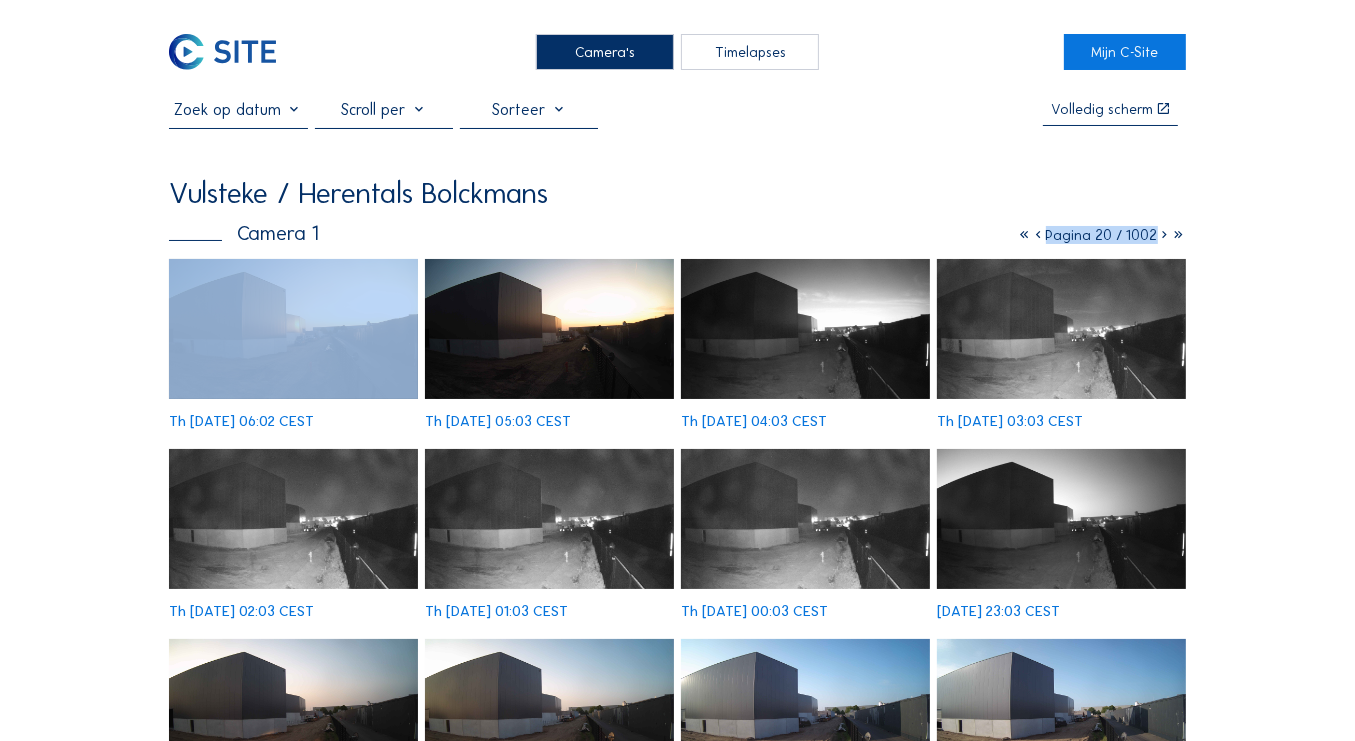 click at bounding box center (1165, 235) 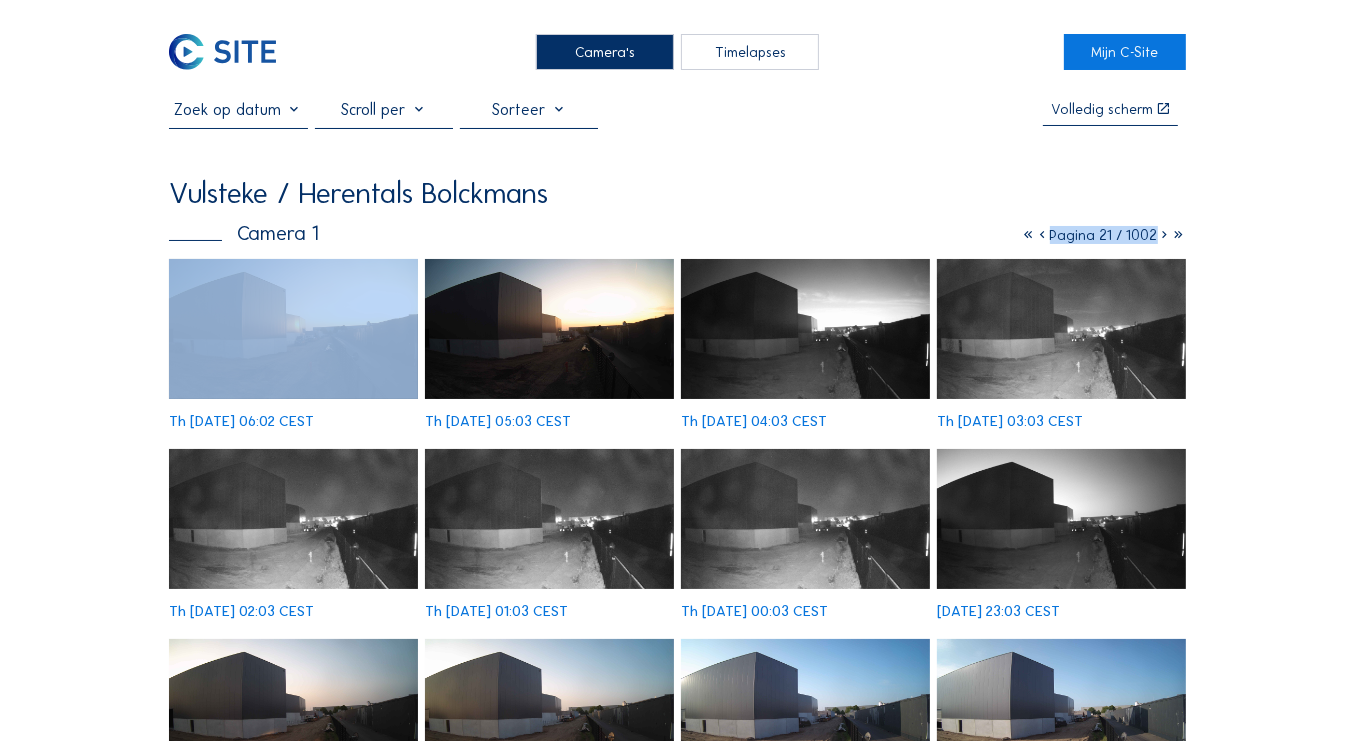 click at bounding box center [1165, 235] 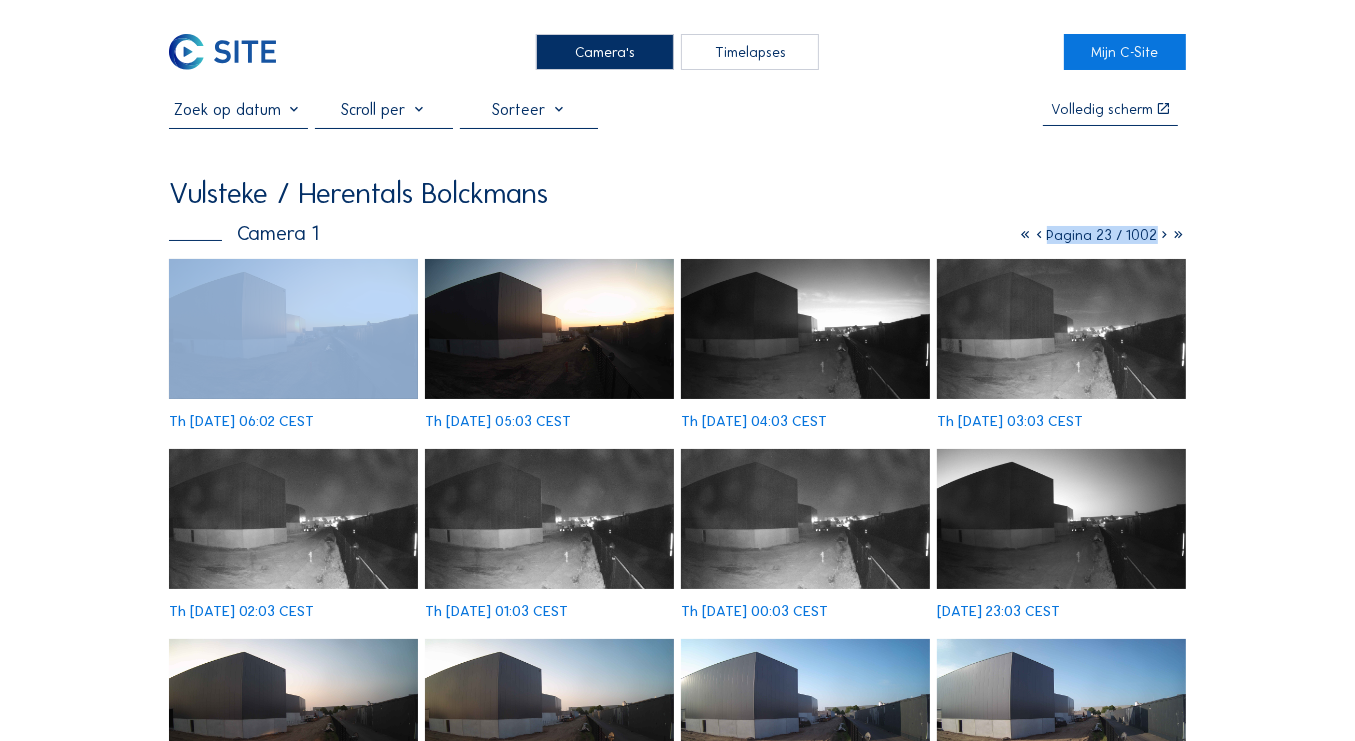 click at bounding box center [1165, 235] 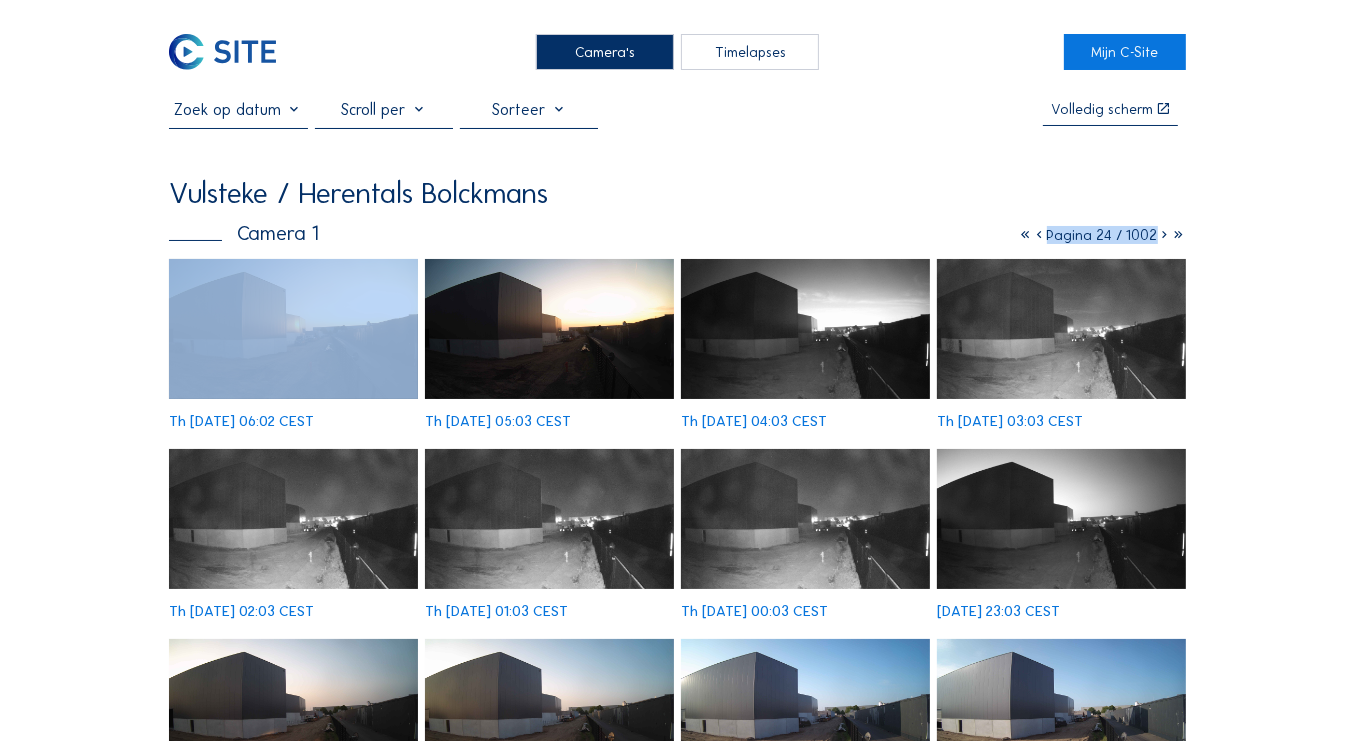 click at bounding box center (1165, 235) 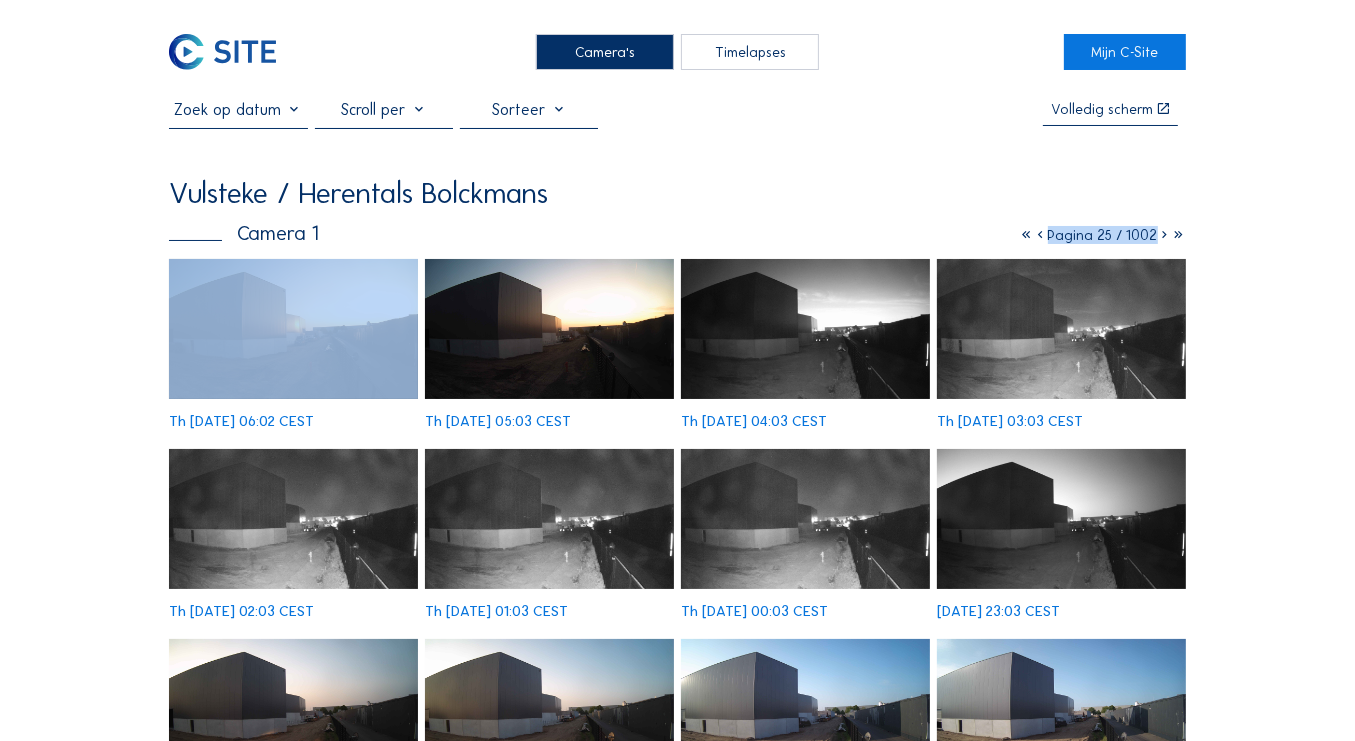 click at bounding box center [1165, 235] 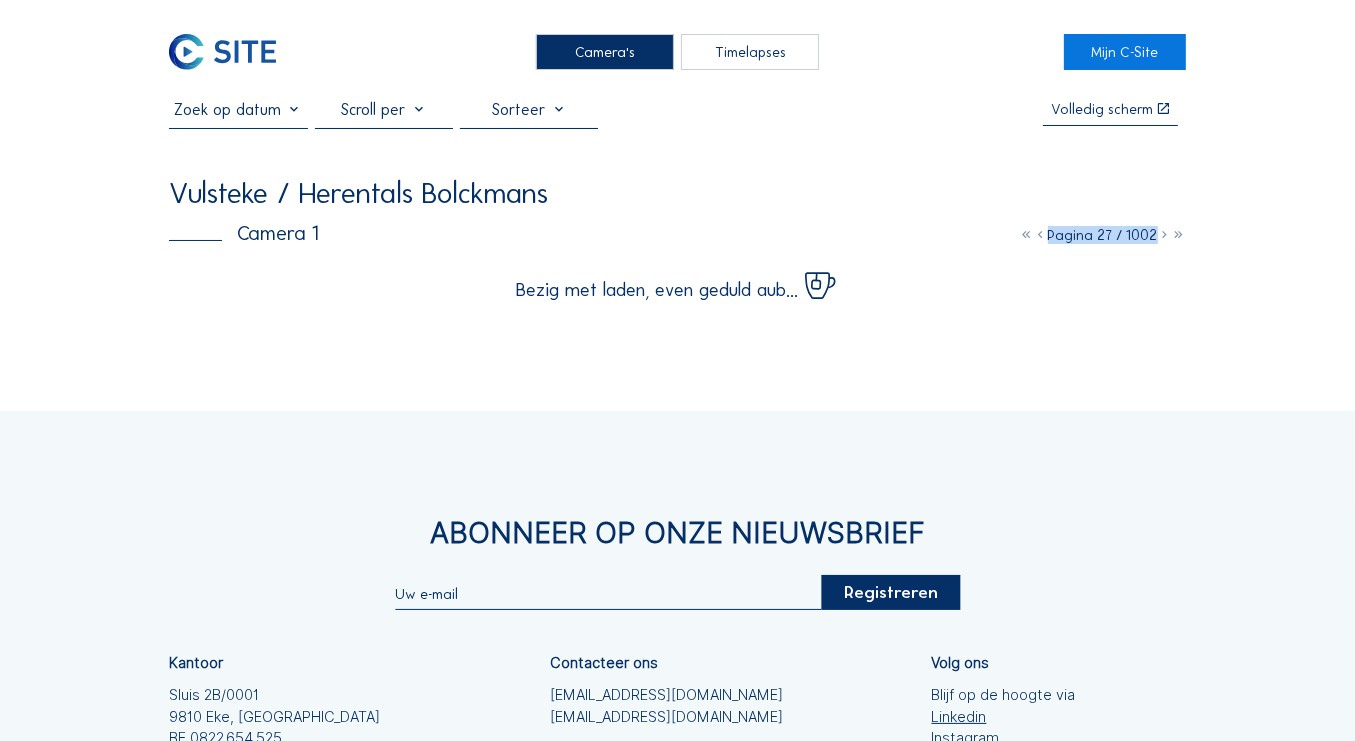 click at bounding box center [1165, 235] 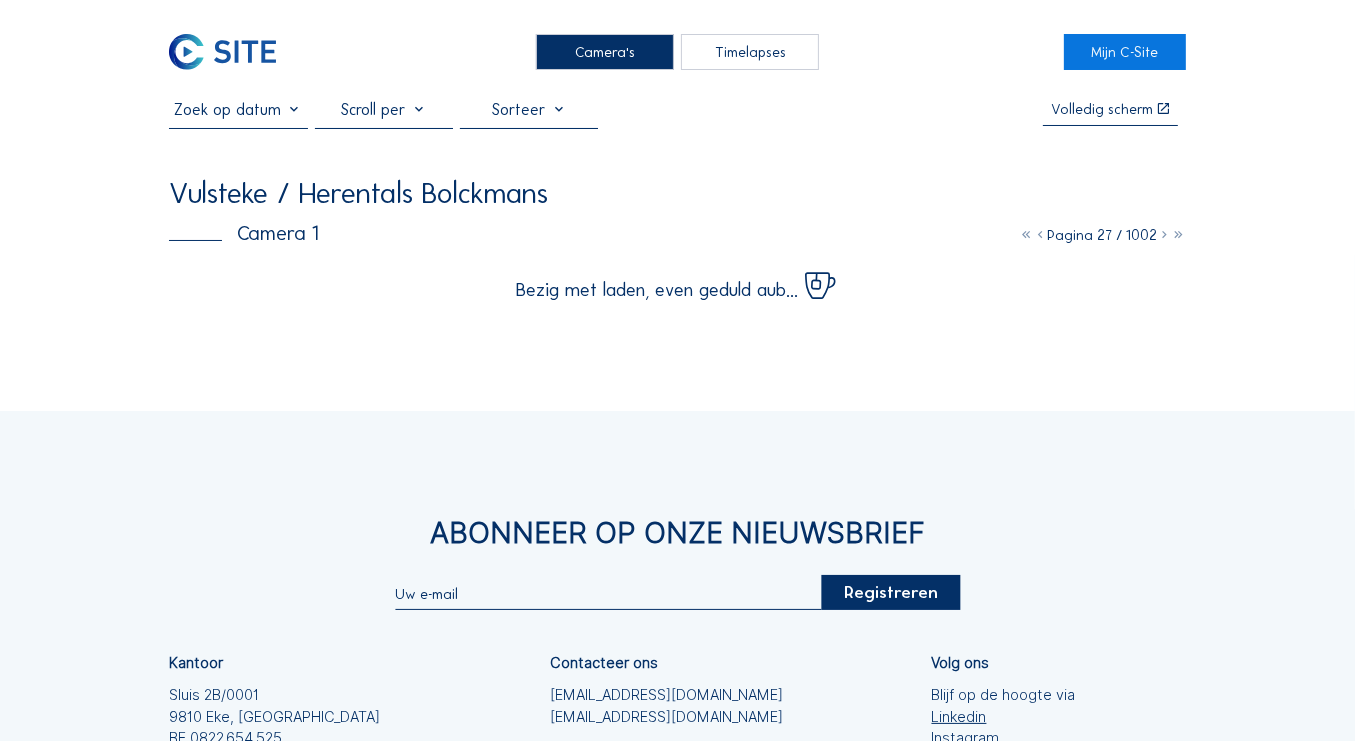 click at bounding box center [1165, 235] 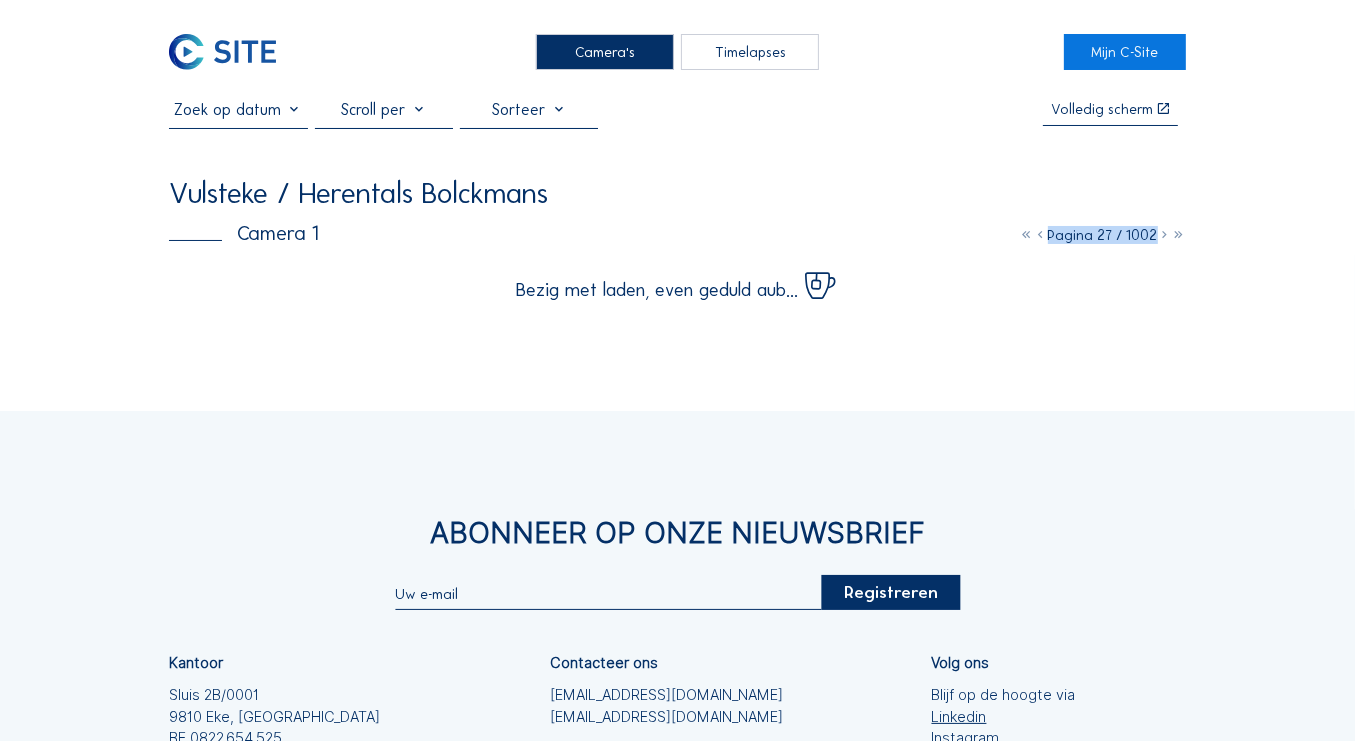 click at bounding box center [1165, 235] 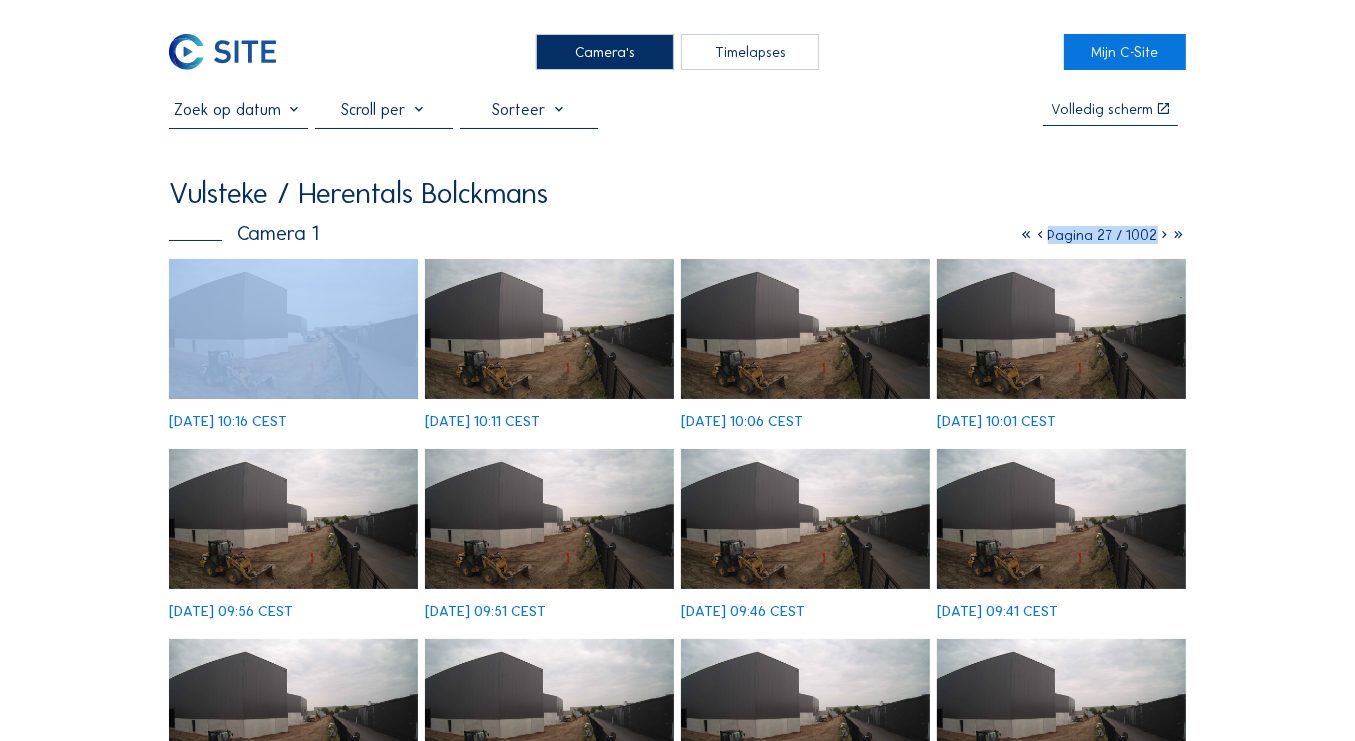 click at bounding box center (1165, 235) 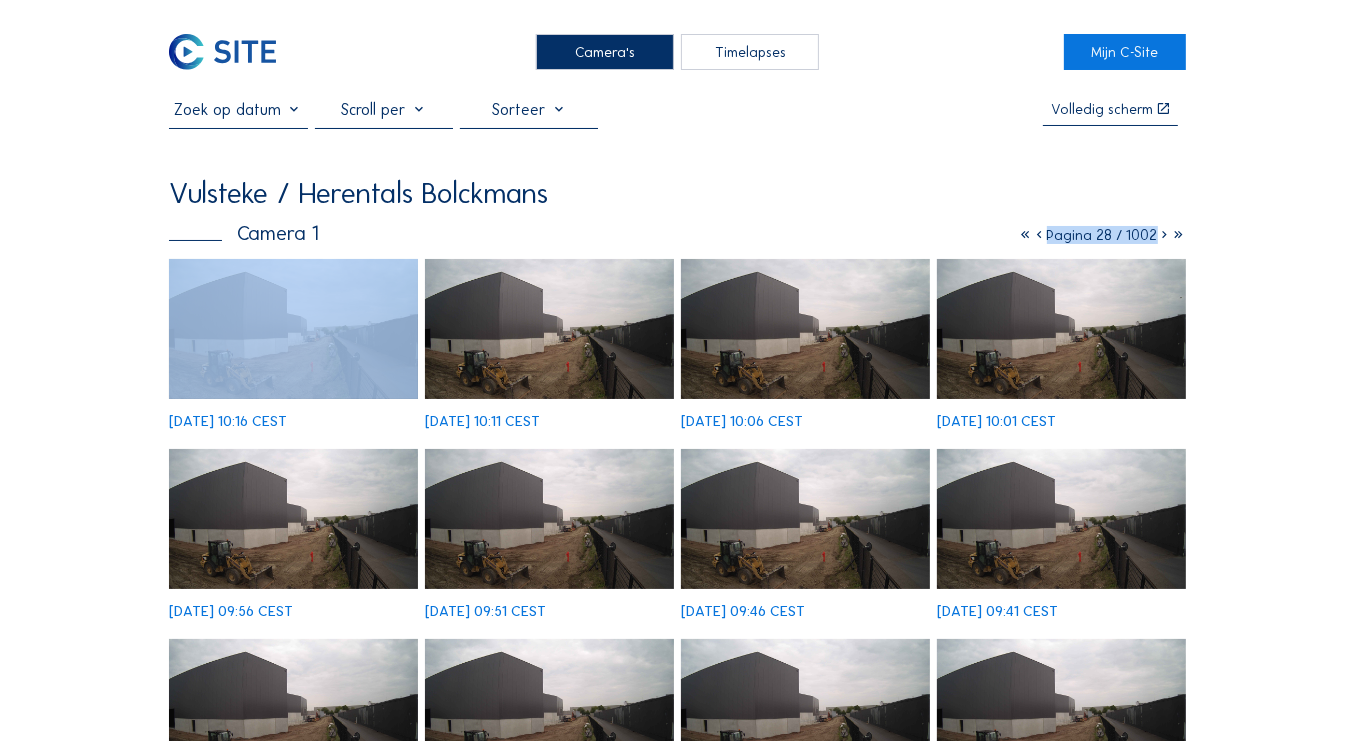 click at bounding box center (1165, 235) 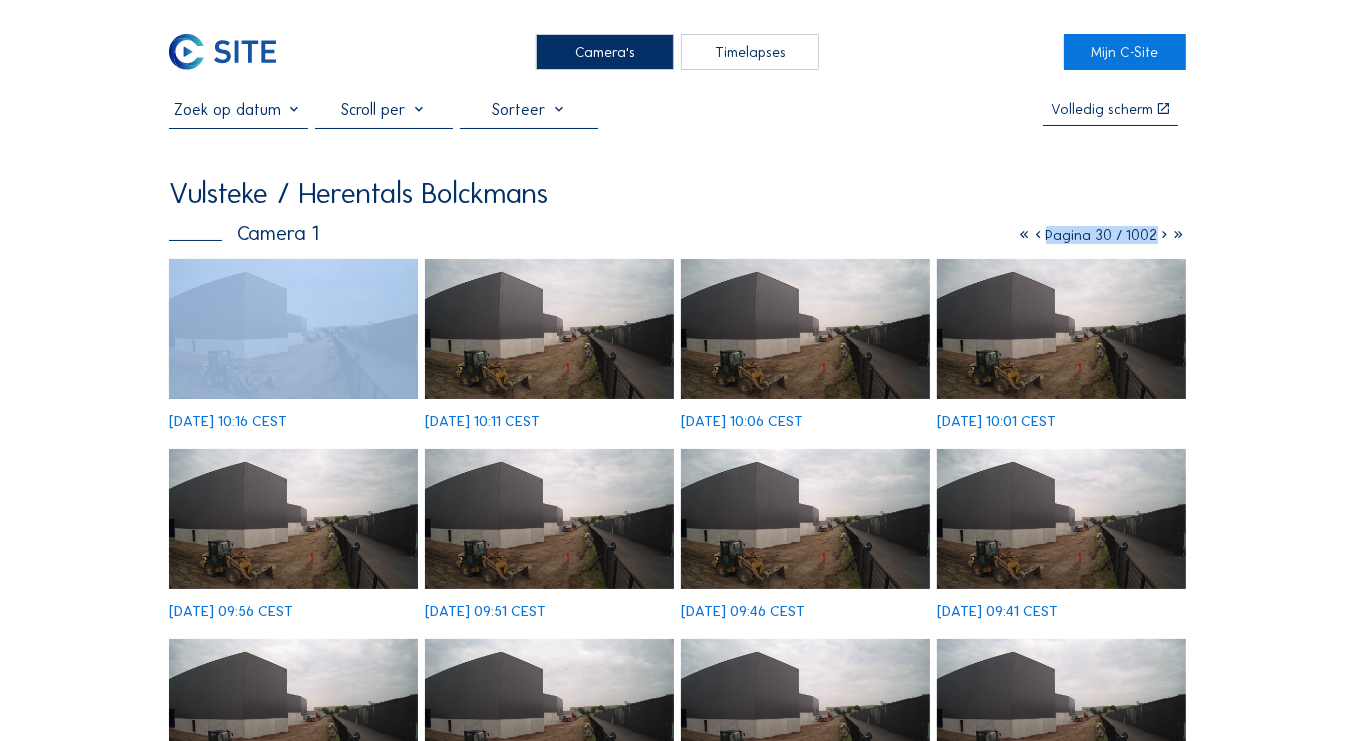 click at bounding box center [1165, 235] 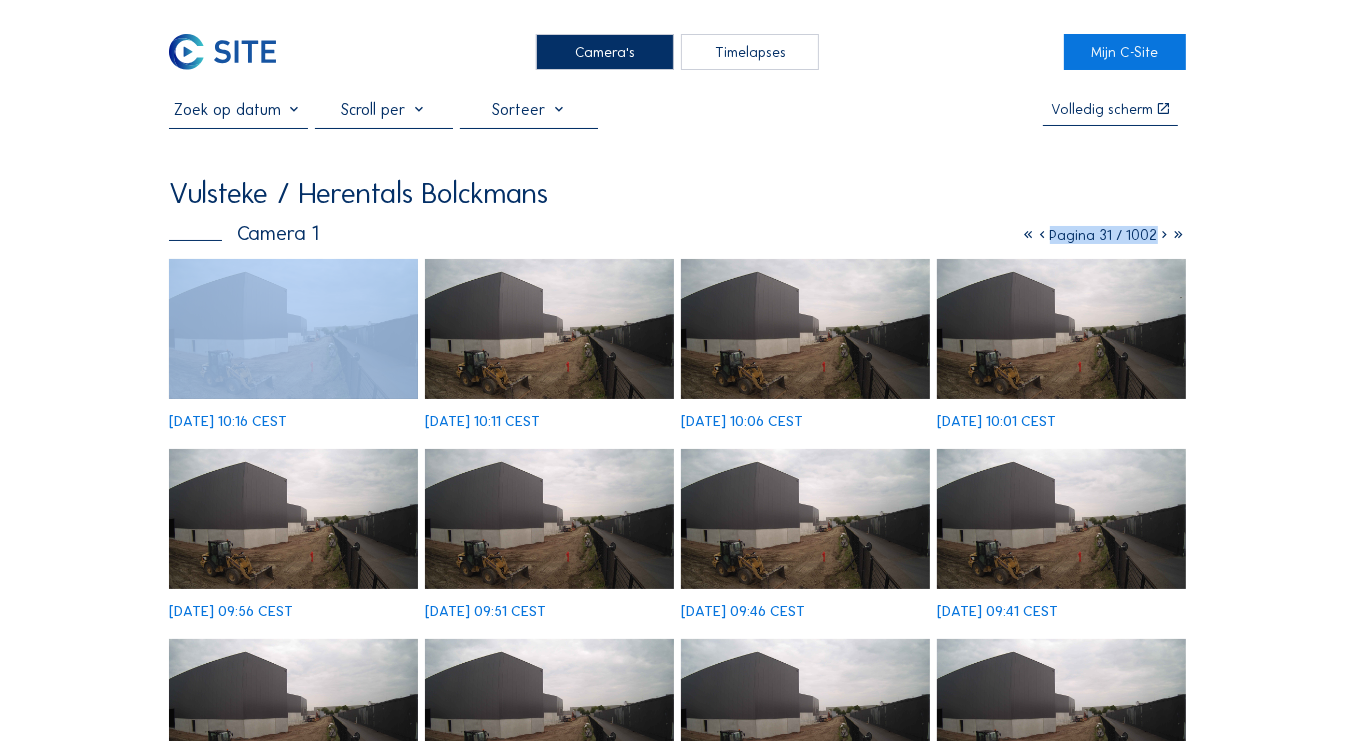 click at bounding box center (1165, 235) 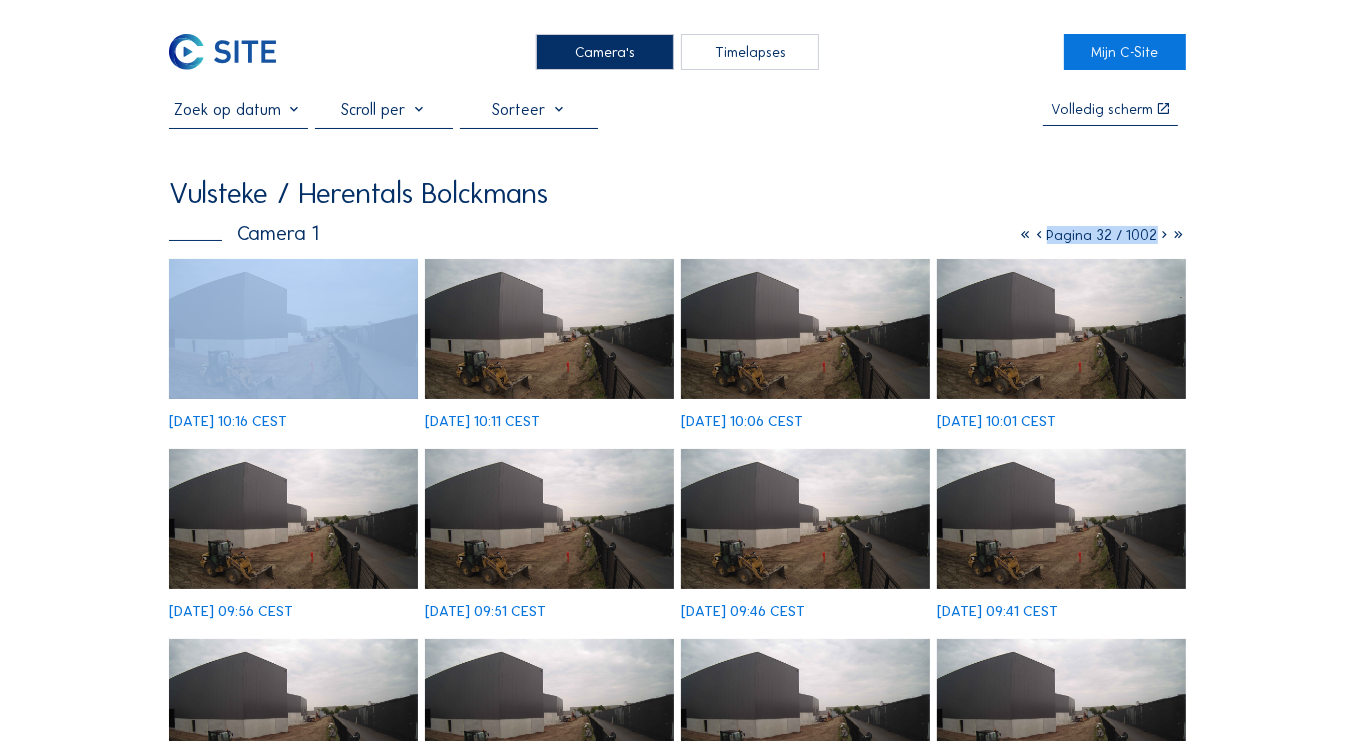 click at bounding box center [1165, 235] 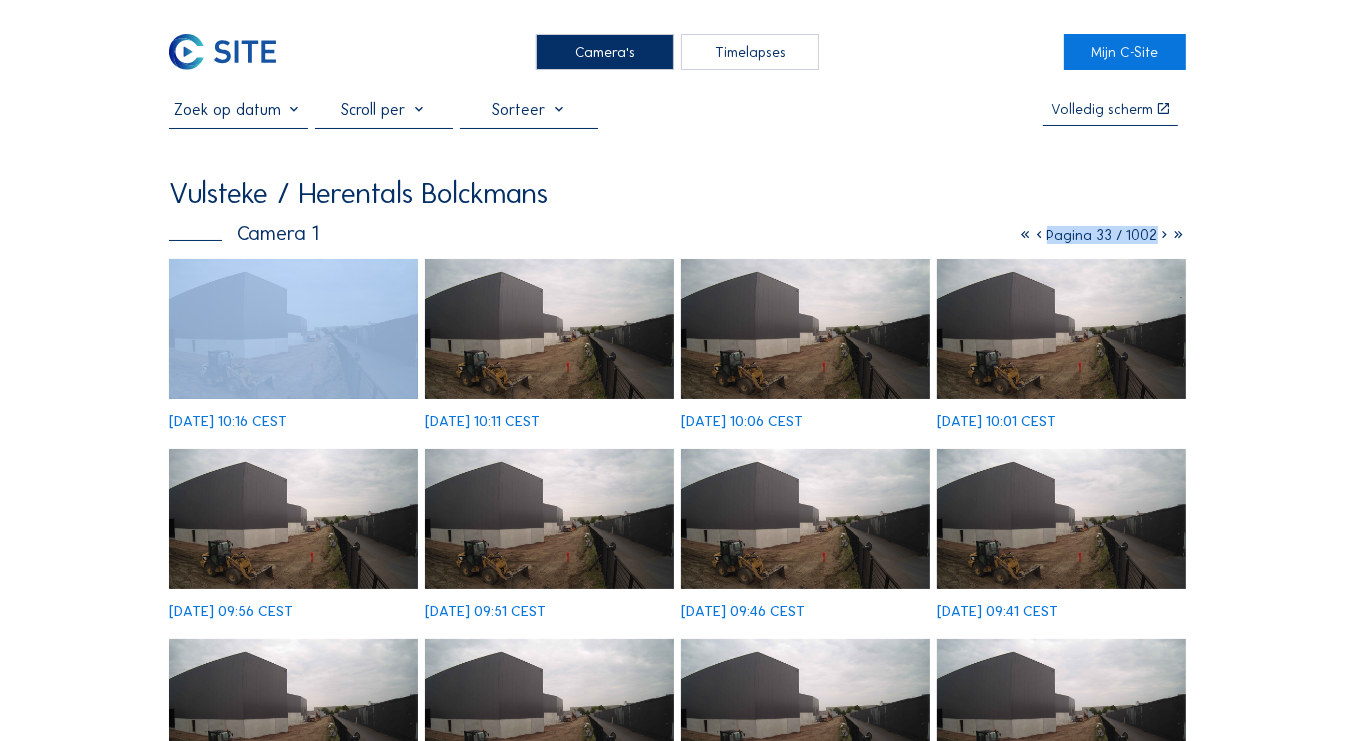 click at bounding box center [1165, 235] 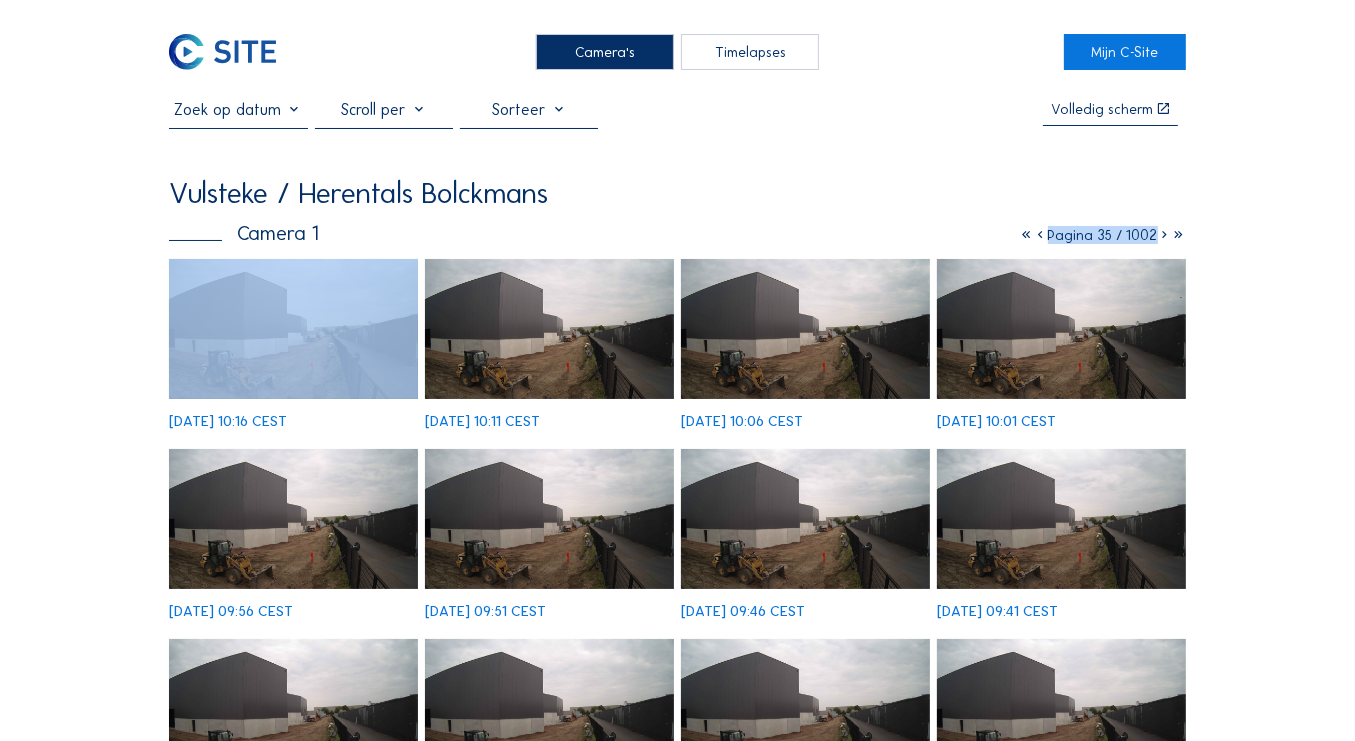 click at bounding box center (1165, 235) 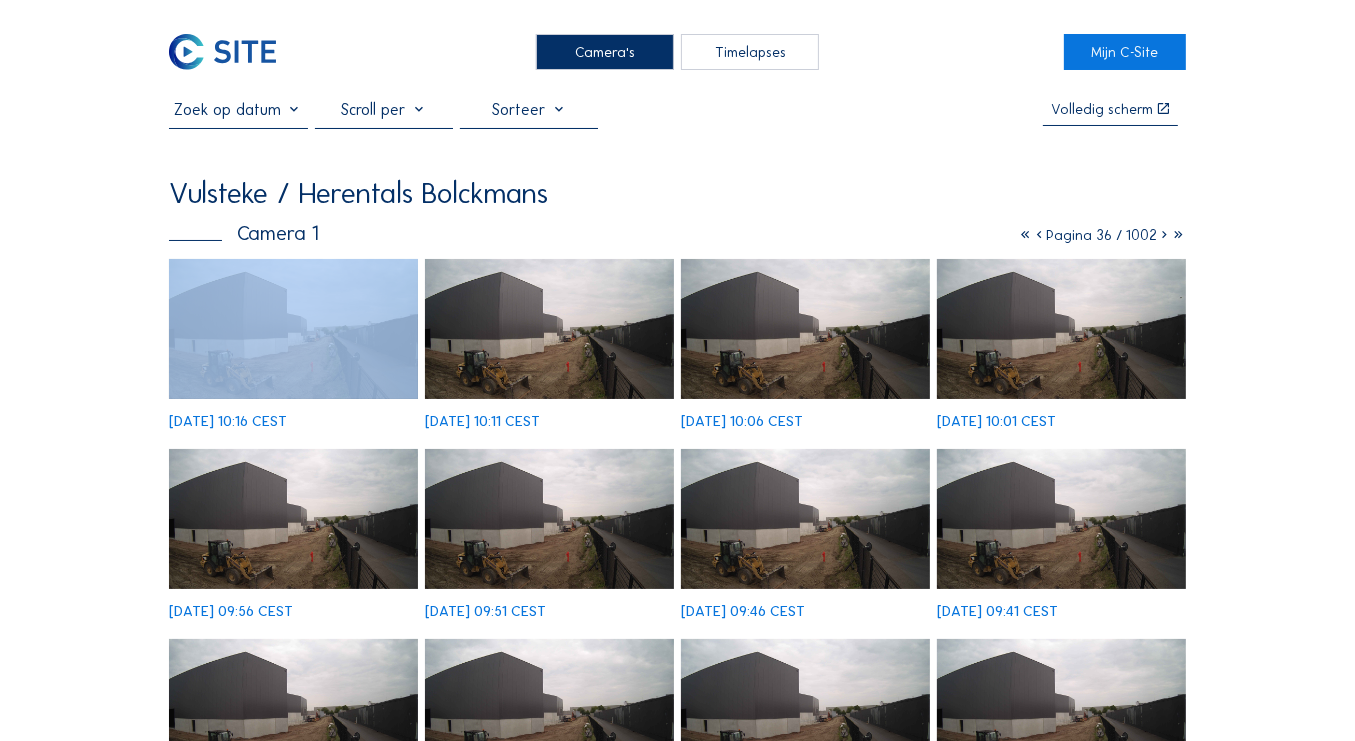 click at bounding box center [1165, 235] 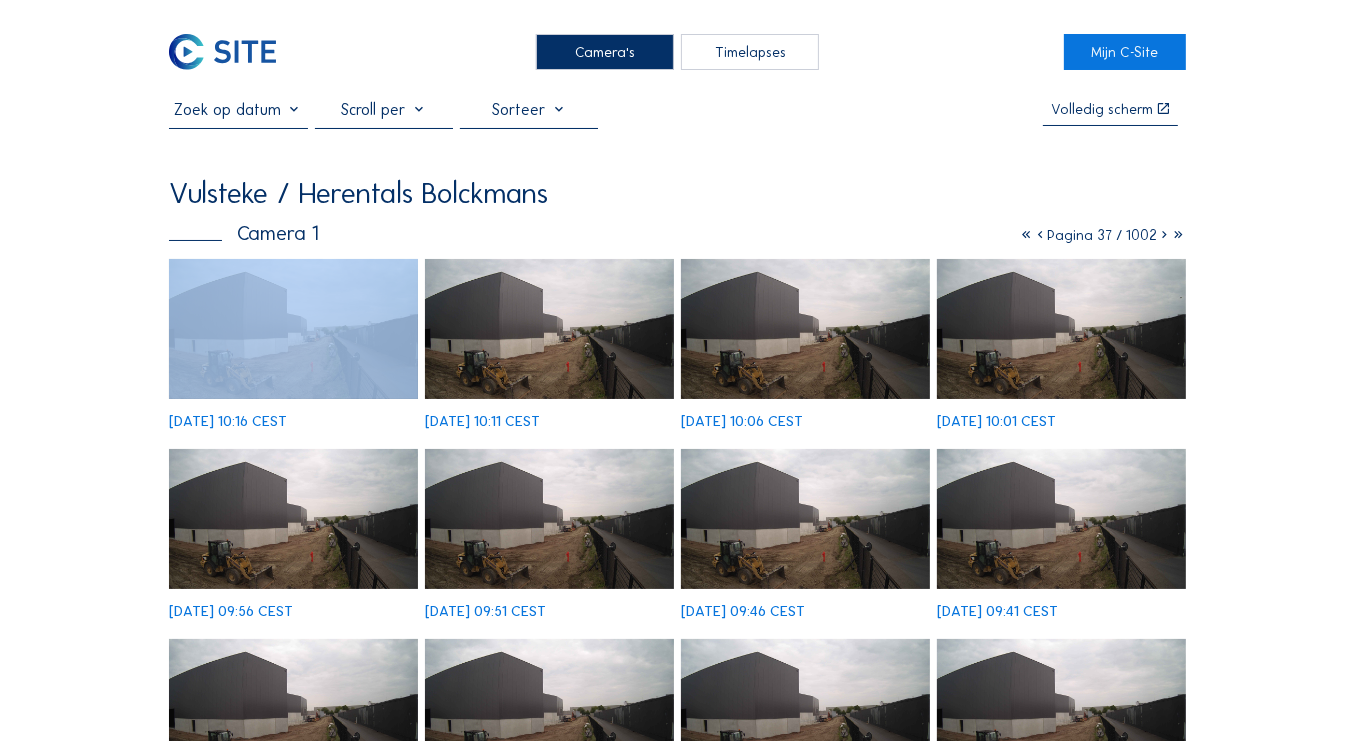 click at bounding box center (1165, 235) 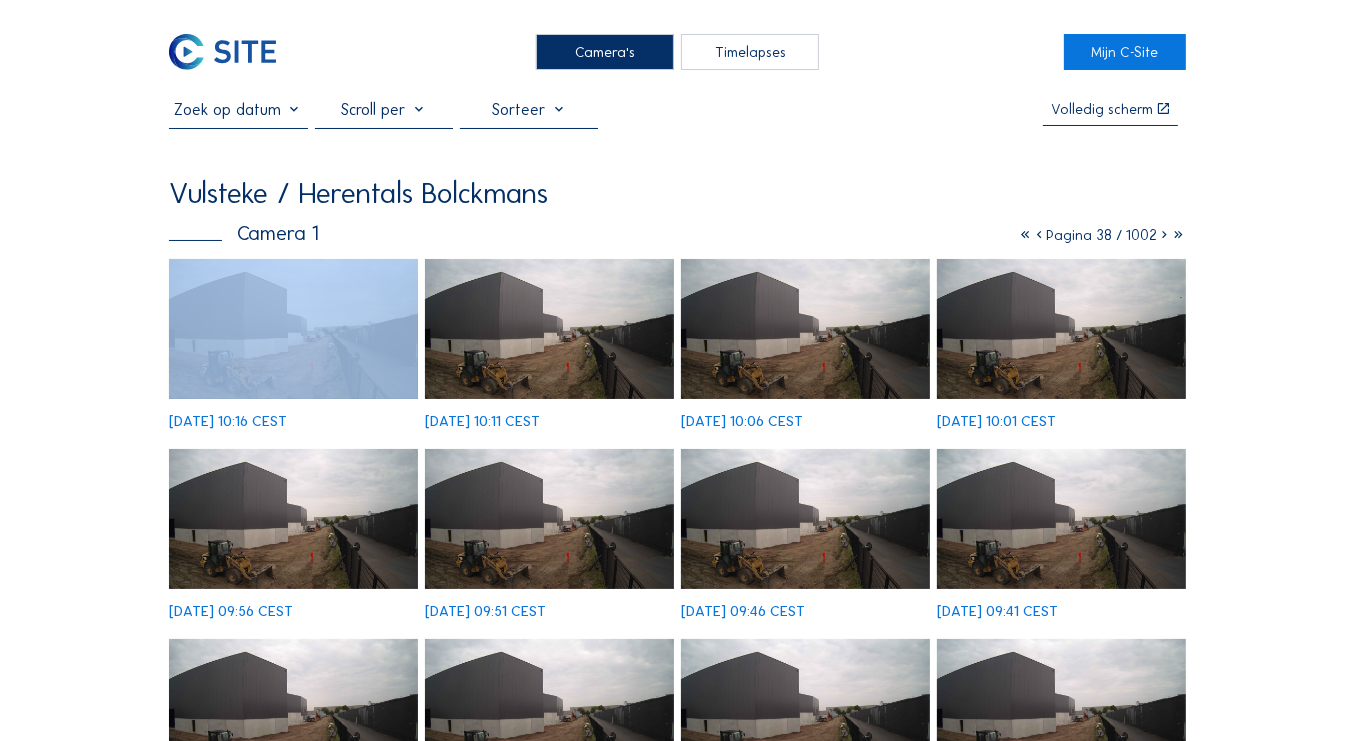 click at bounding box center [1165, 235] 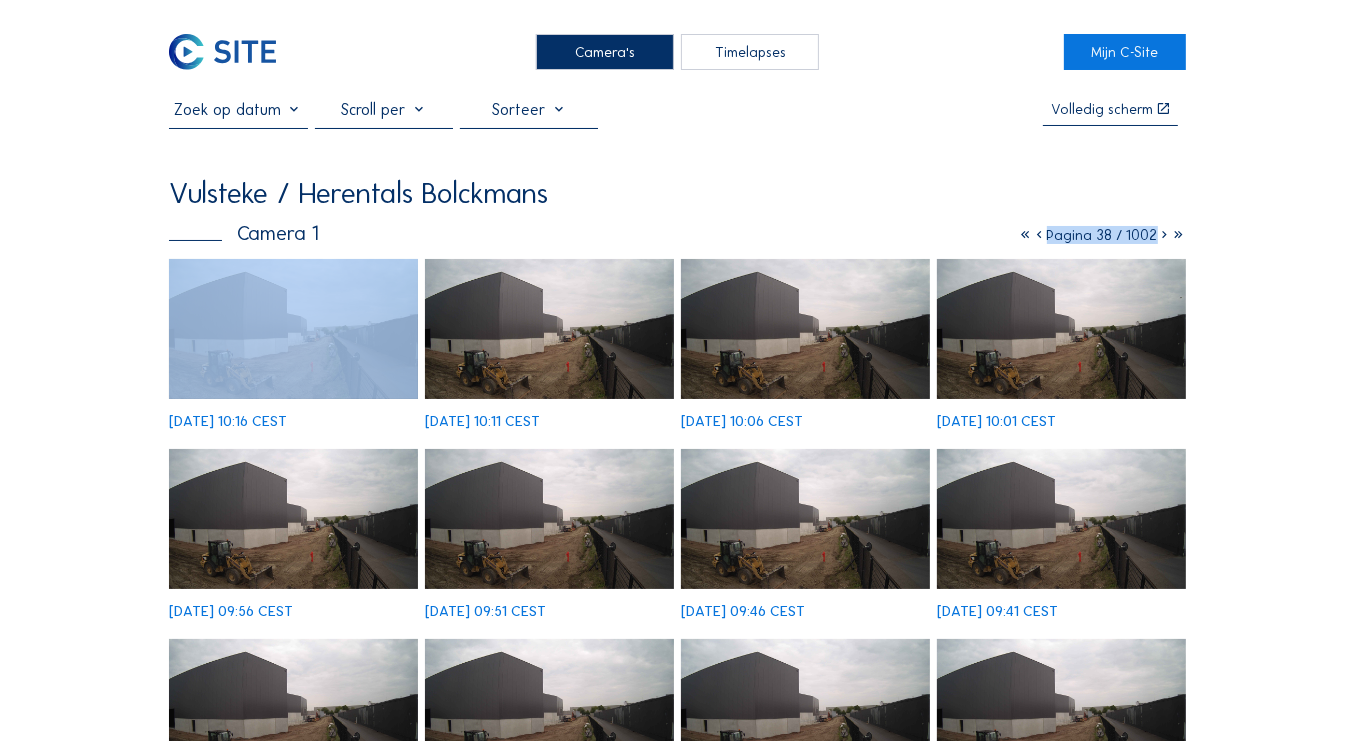 click at bounding box center [1165, 235] 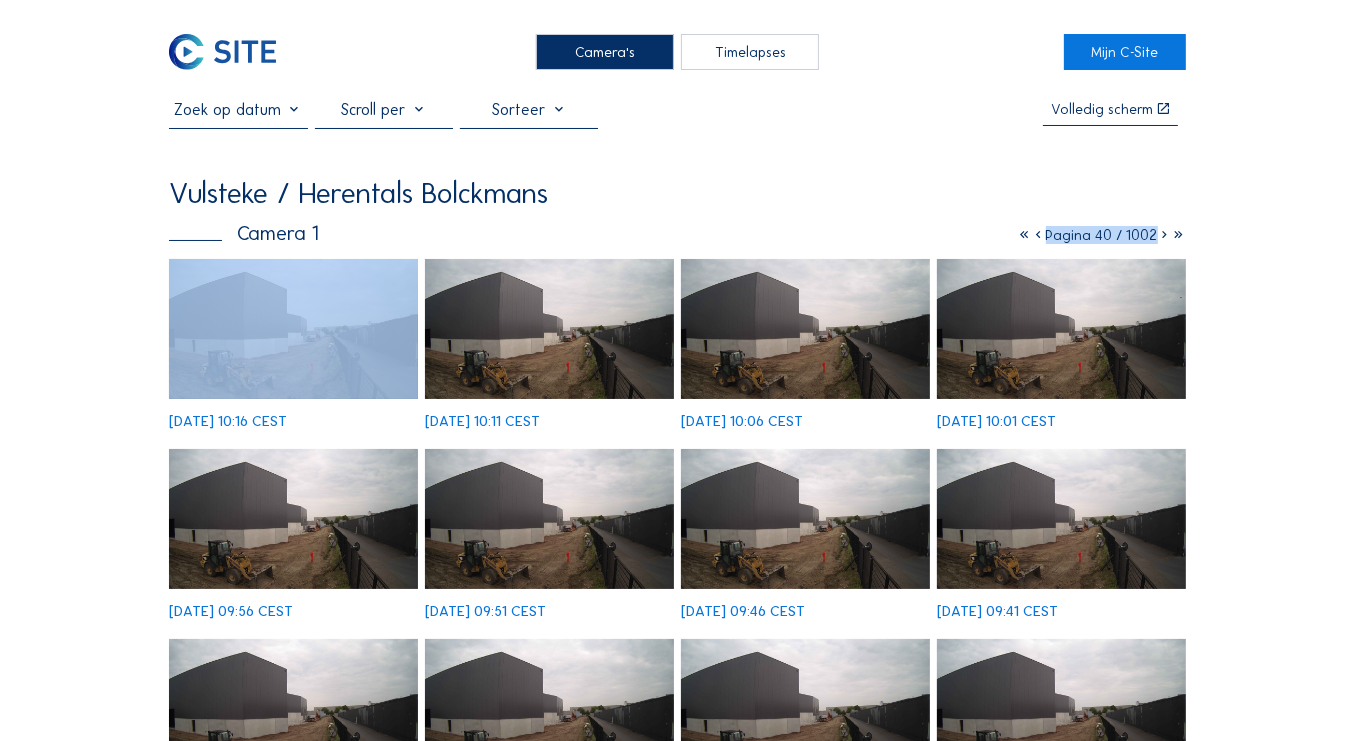 click at bounding box center [1165, 235] 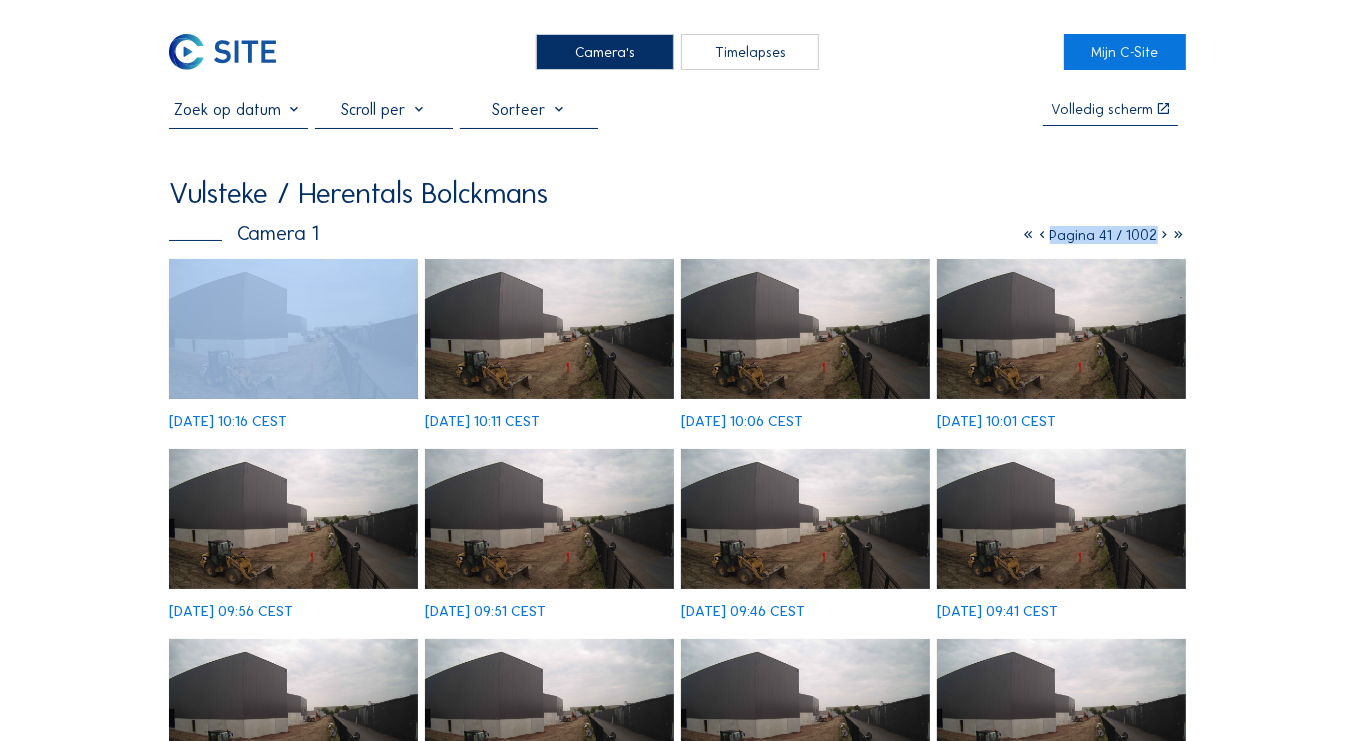 click at bounding box center (1165, 235) 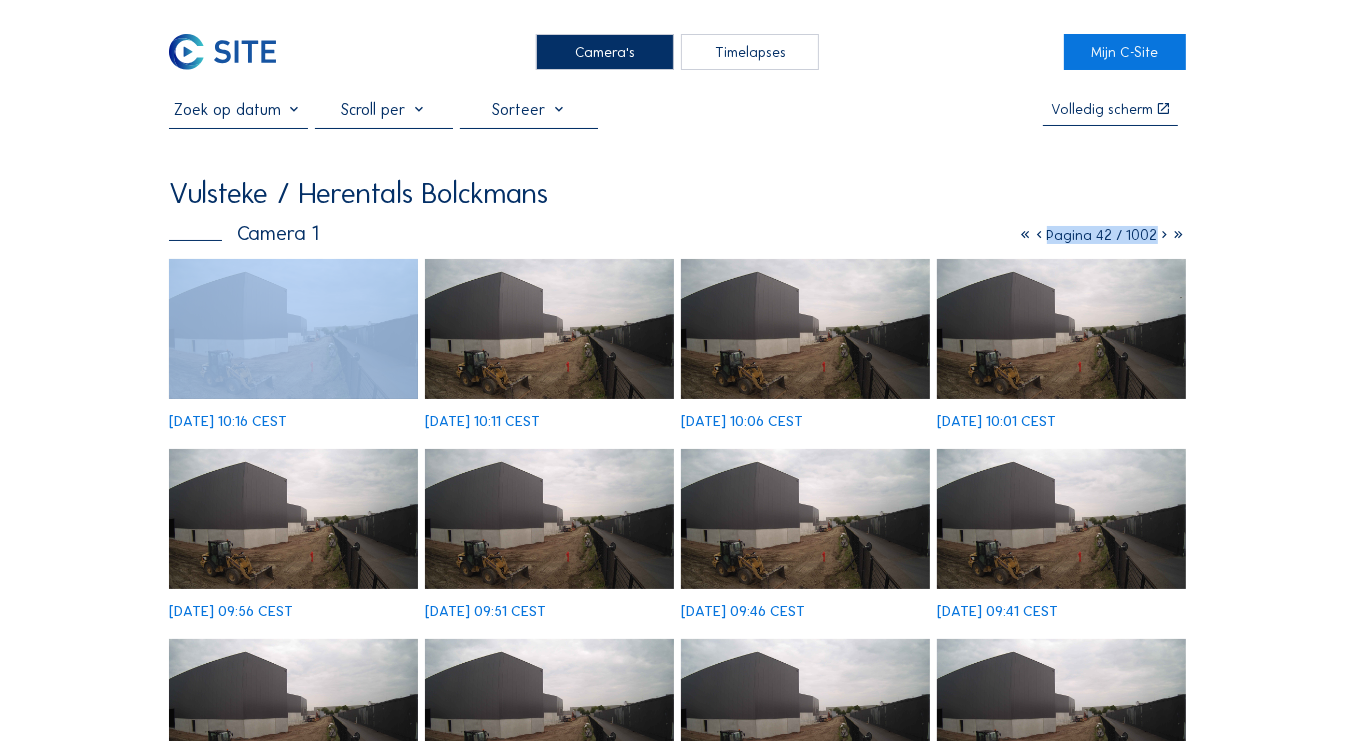 click at bounding box center [1165, 235] 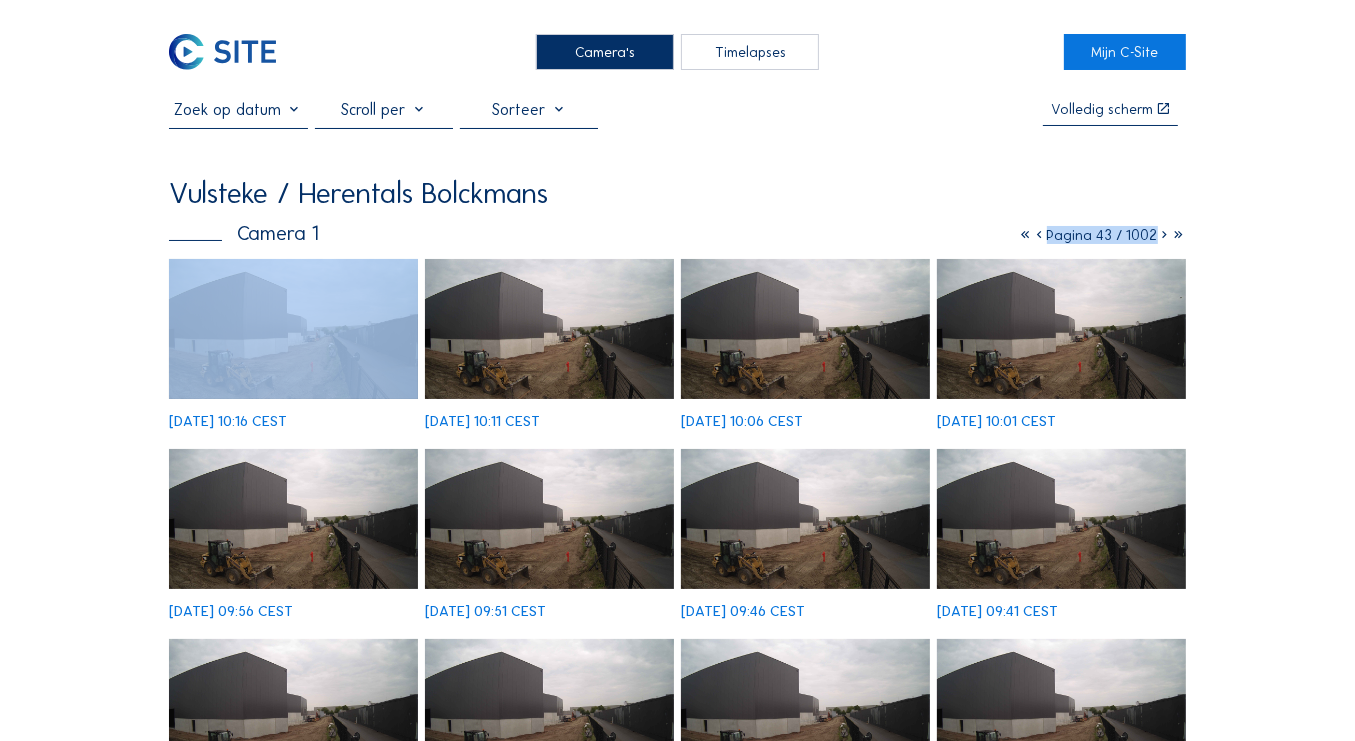 click at bounding box center (1165, 235) 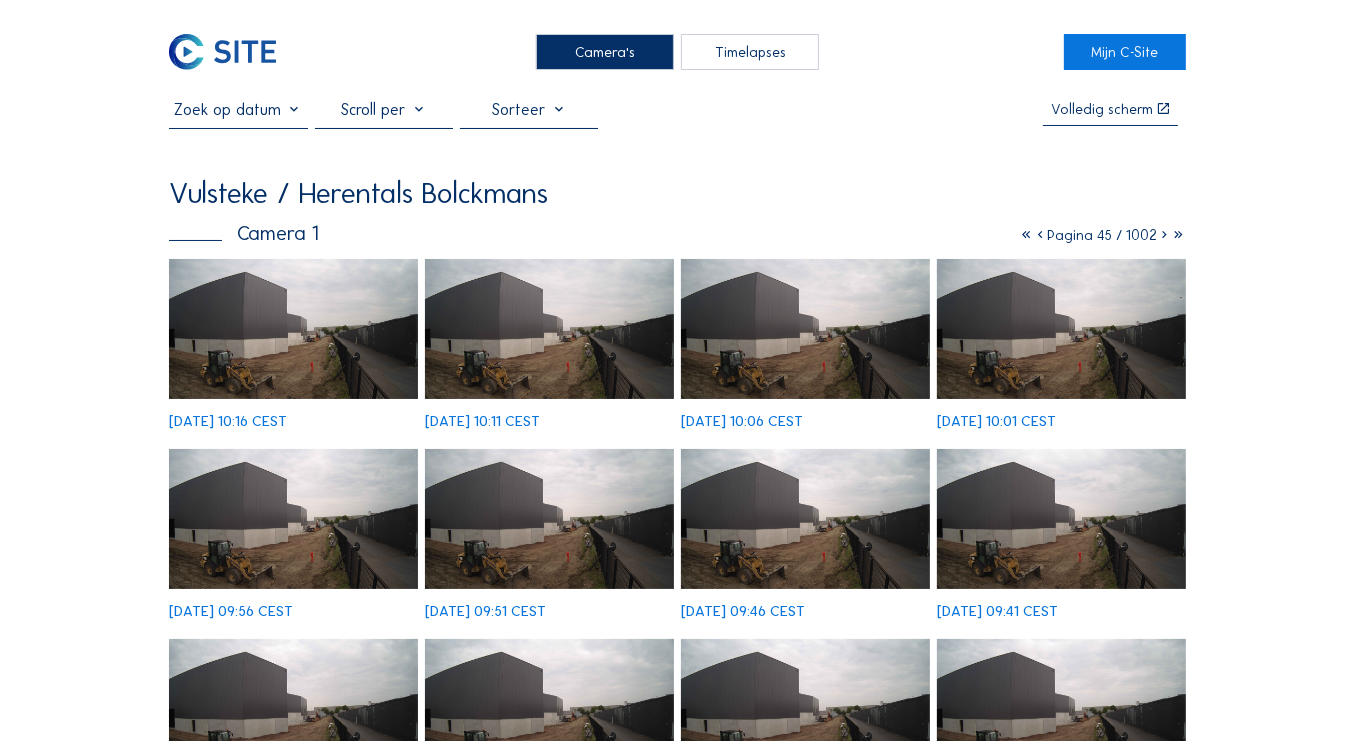 click at bounding box center [1165, 235] 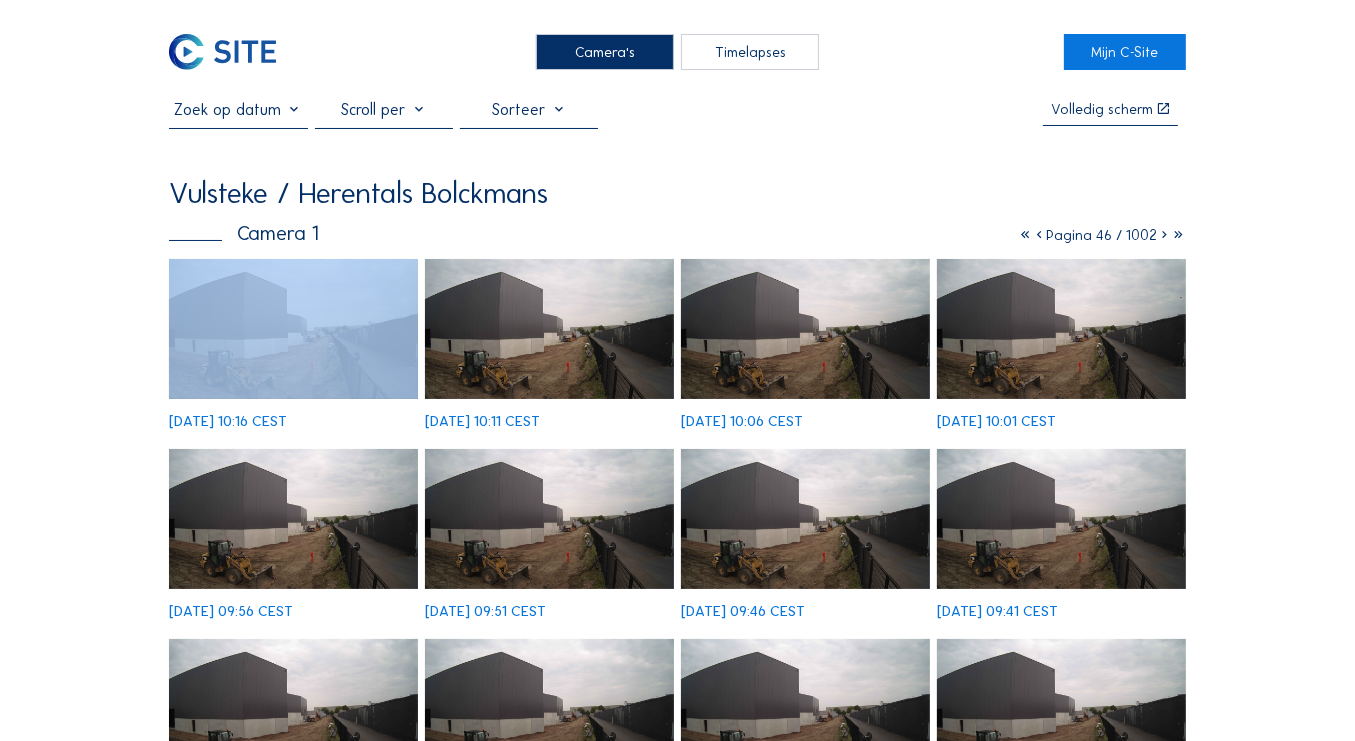 click at bounding box center (1165, 235) 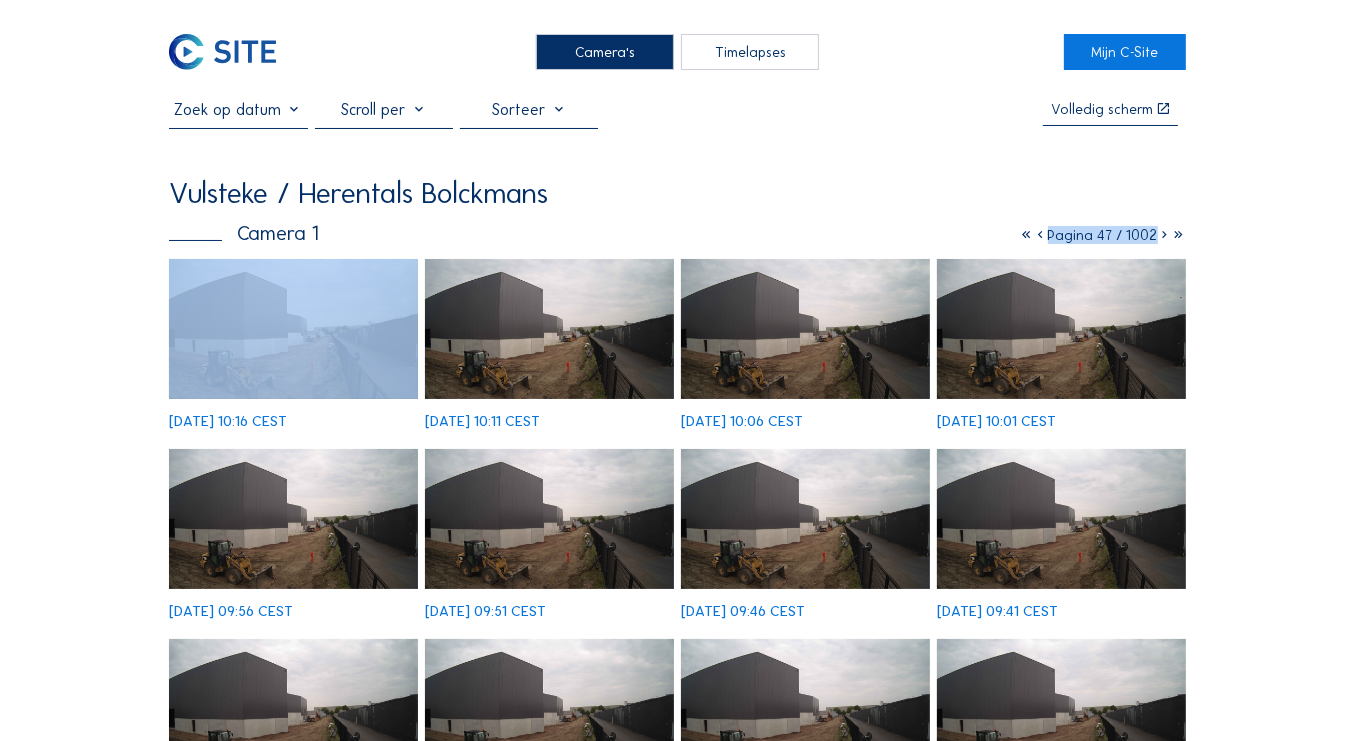 click at bounding box center (1165, 235) 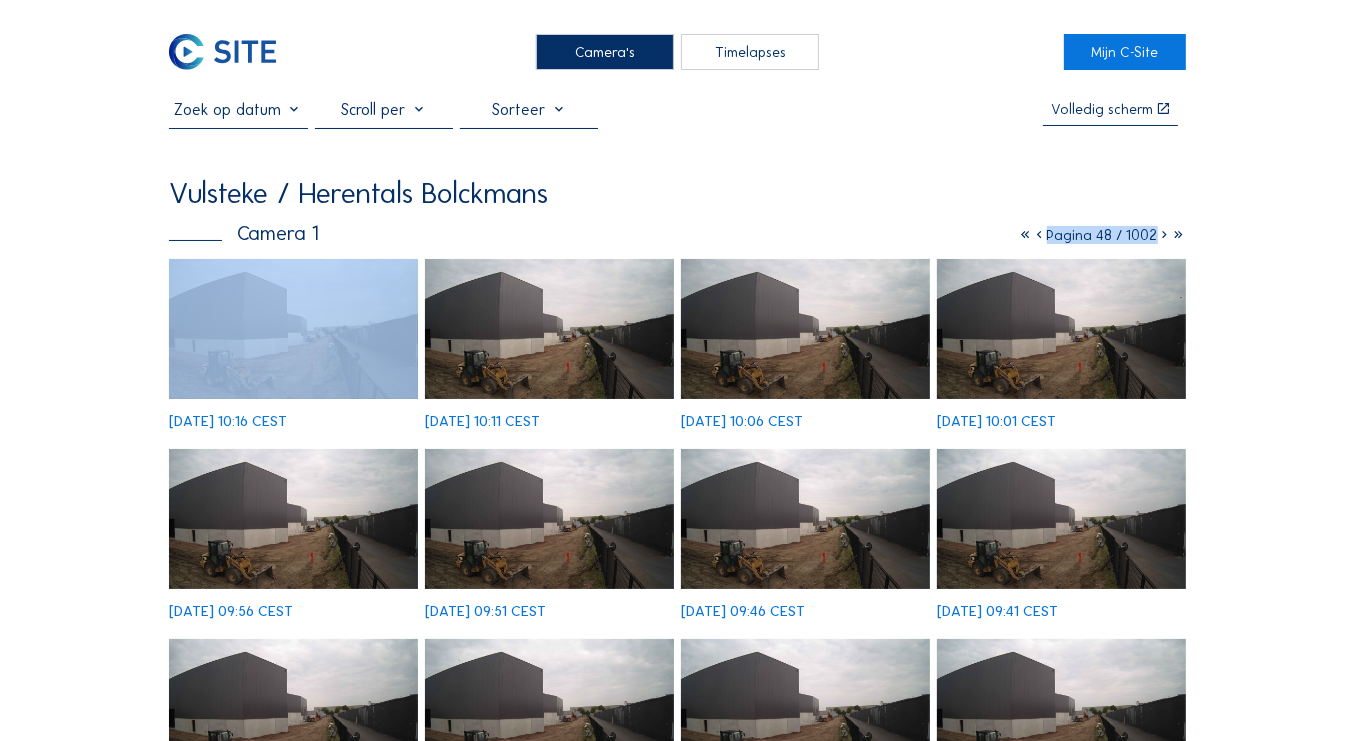 click at bounding box center [1165, 235] 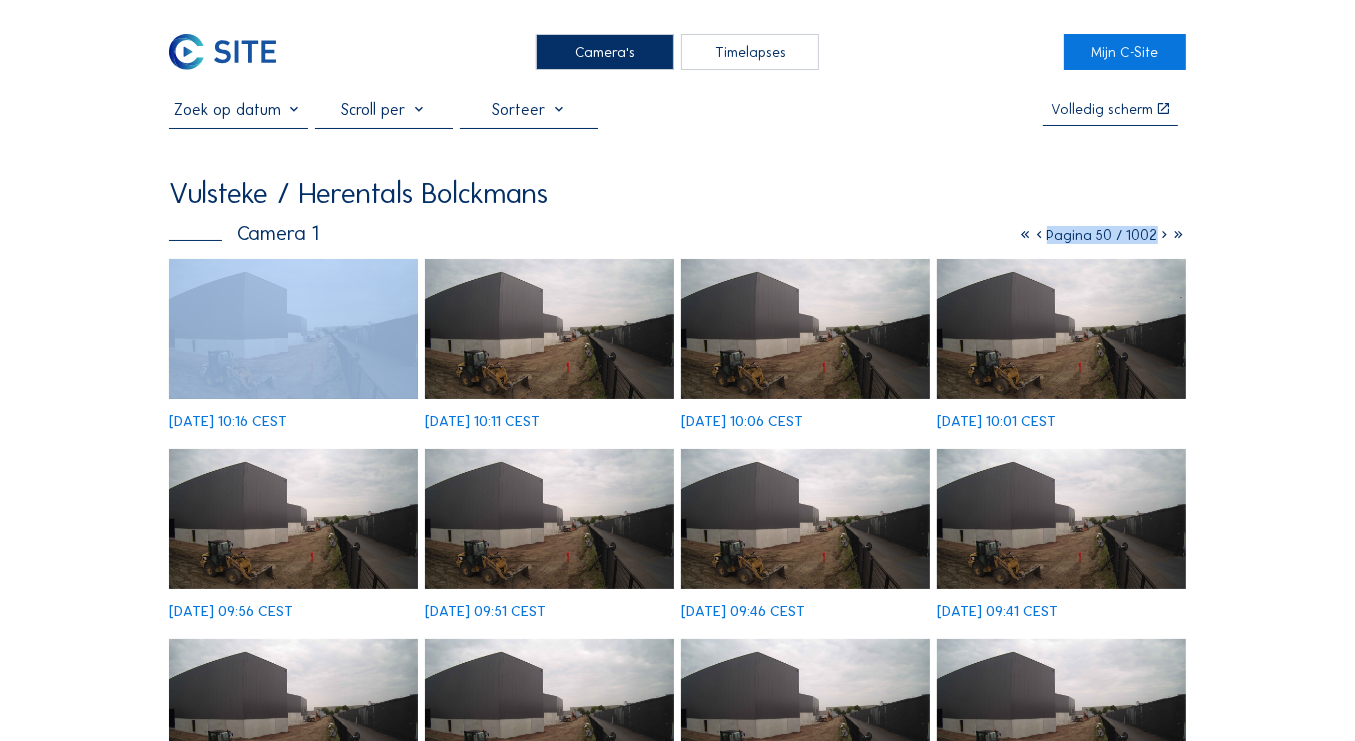 click at bounding box center [1165, 235] 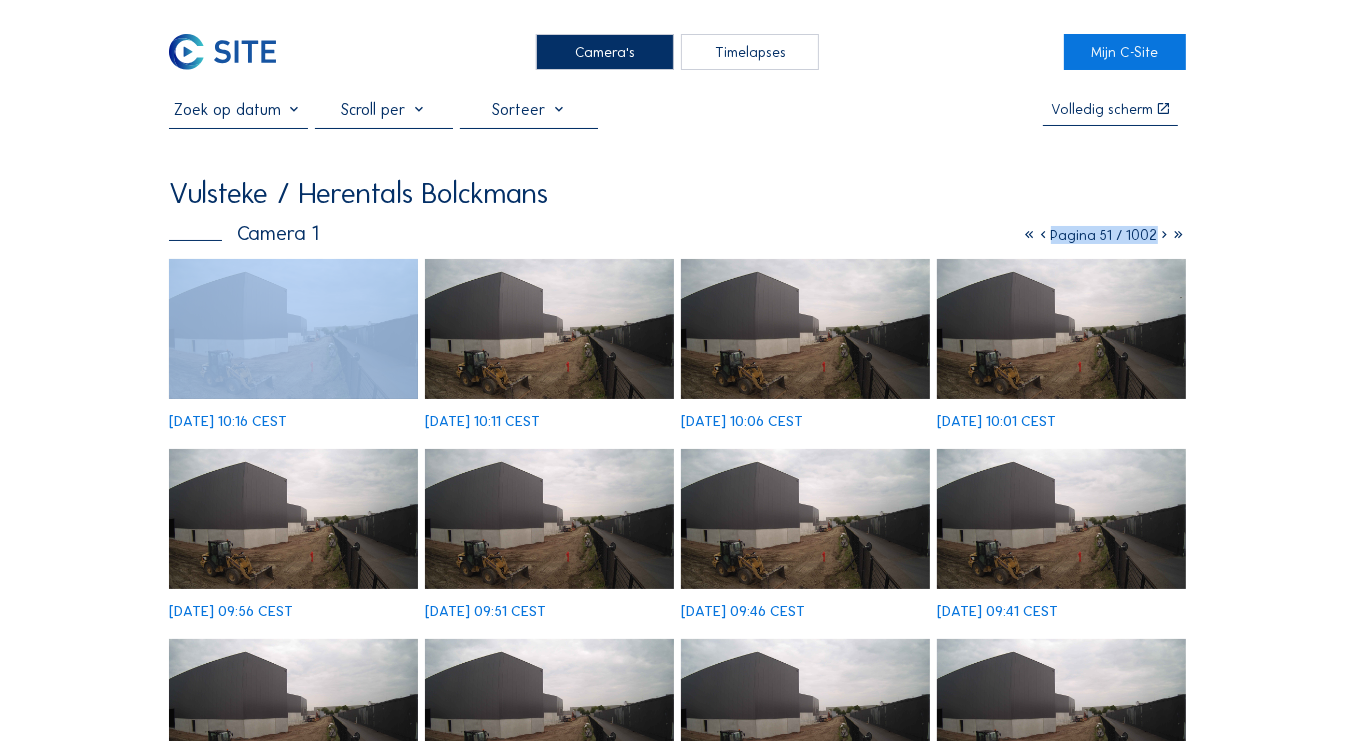 click at bounding box center [1165, 235] 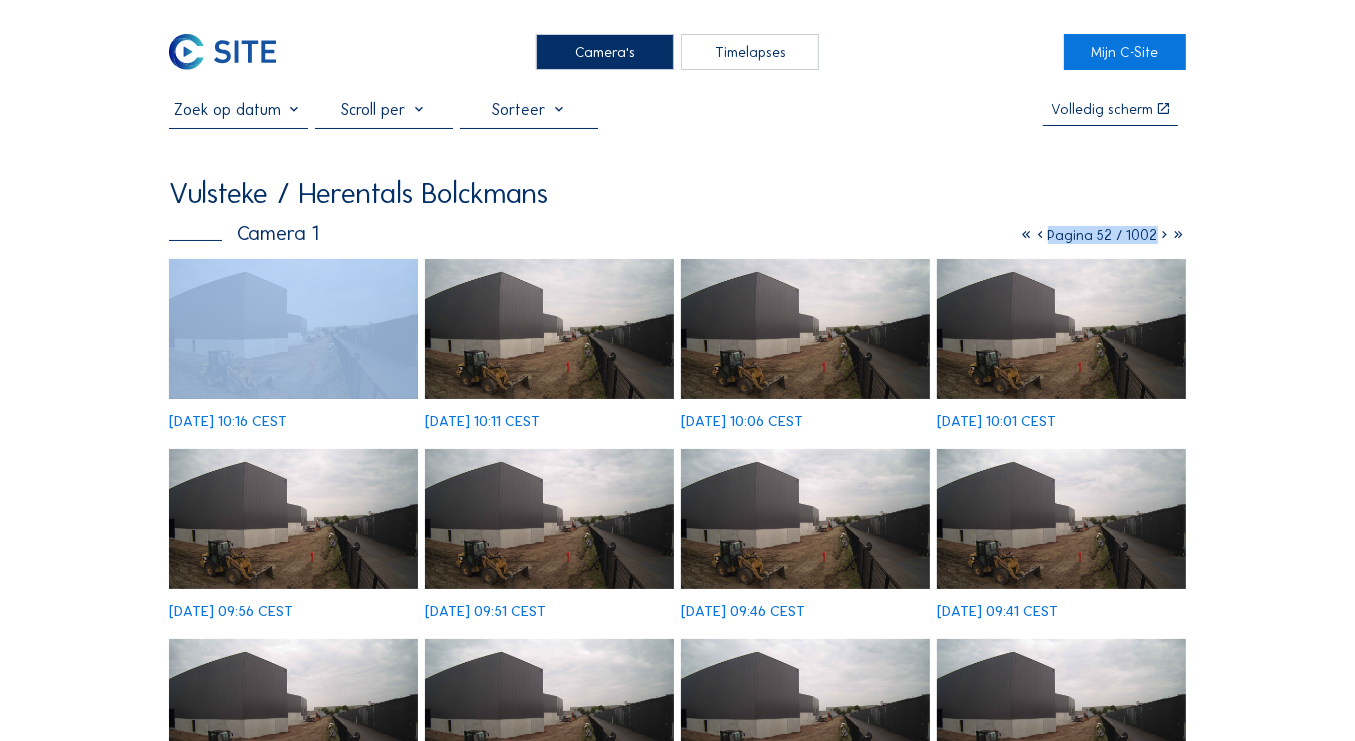 click at bounding box center (1165, 235) 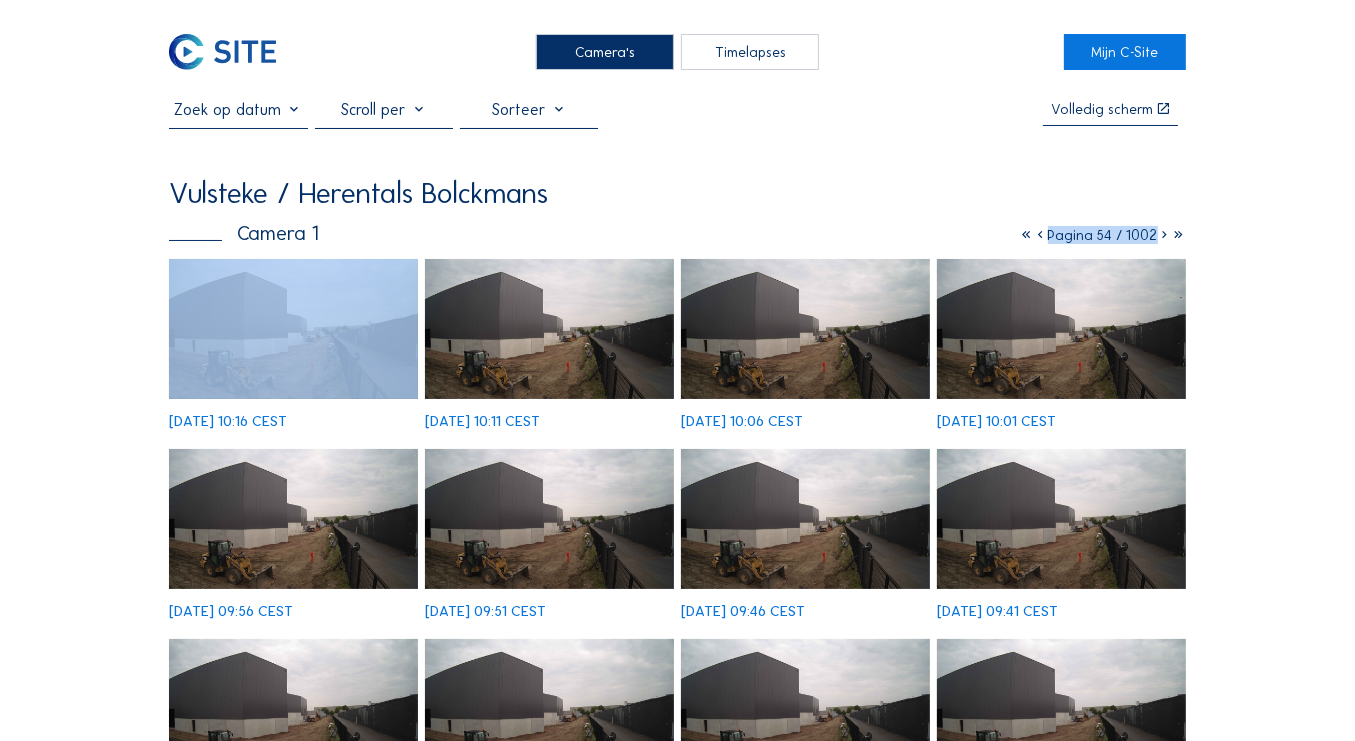 click at bounding box center (1165, 235) 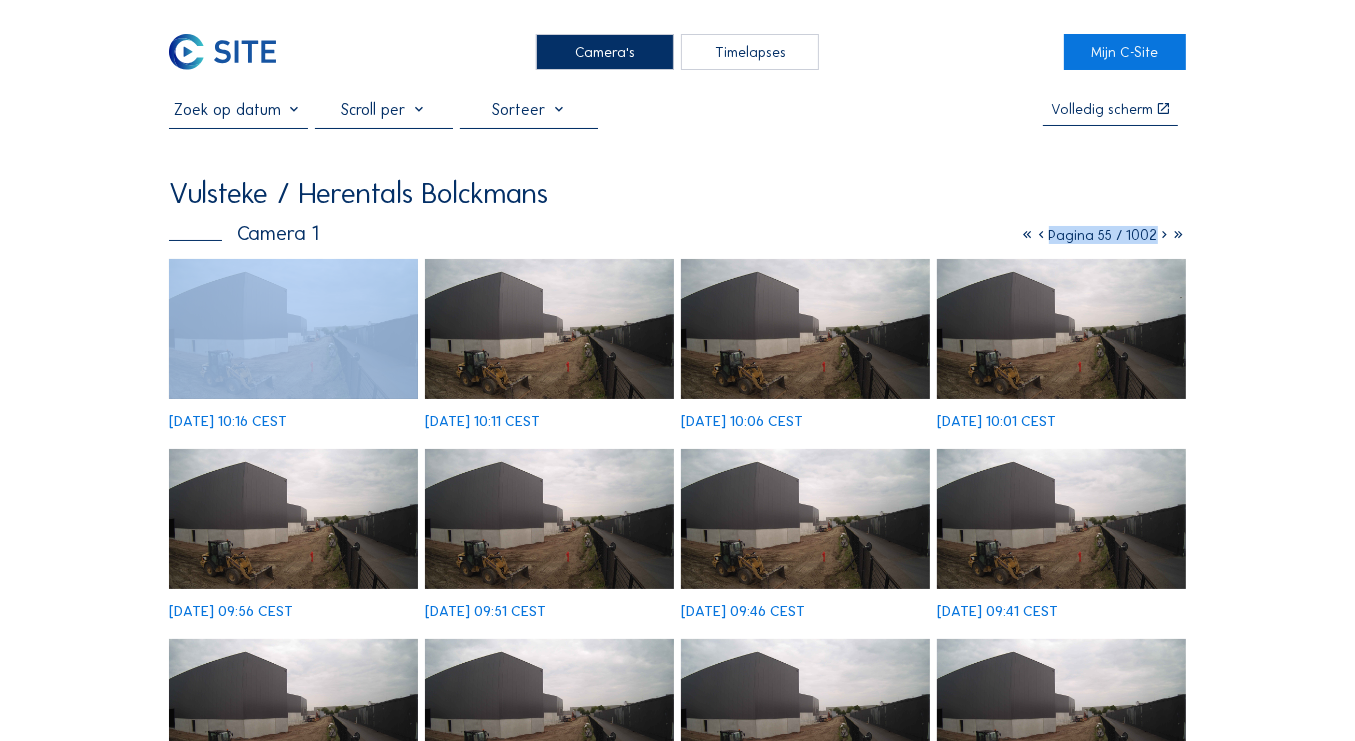 click at bounding box center [1165, 235] 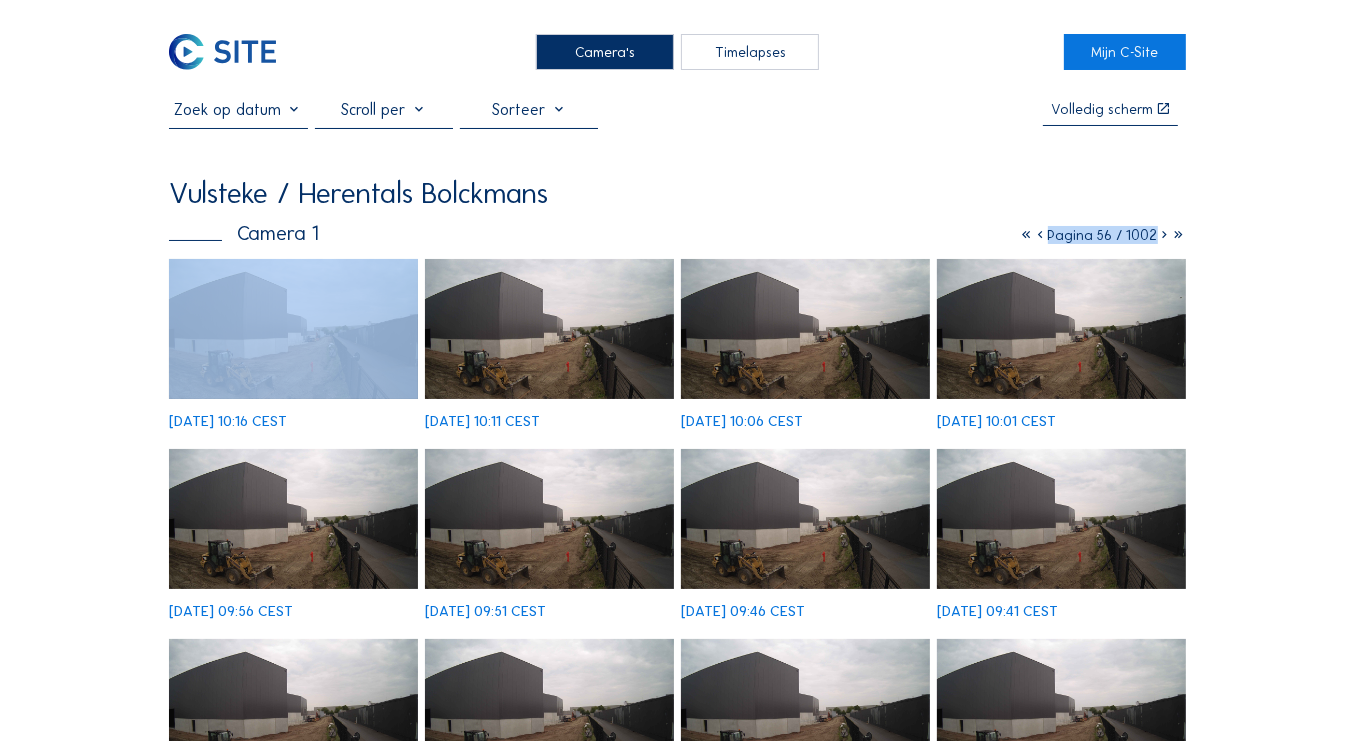 click at bounding box center [1165, 235] 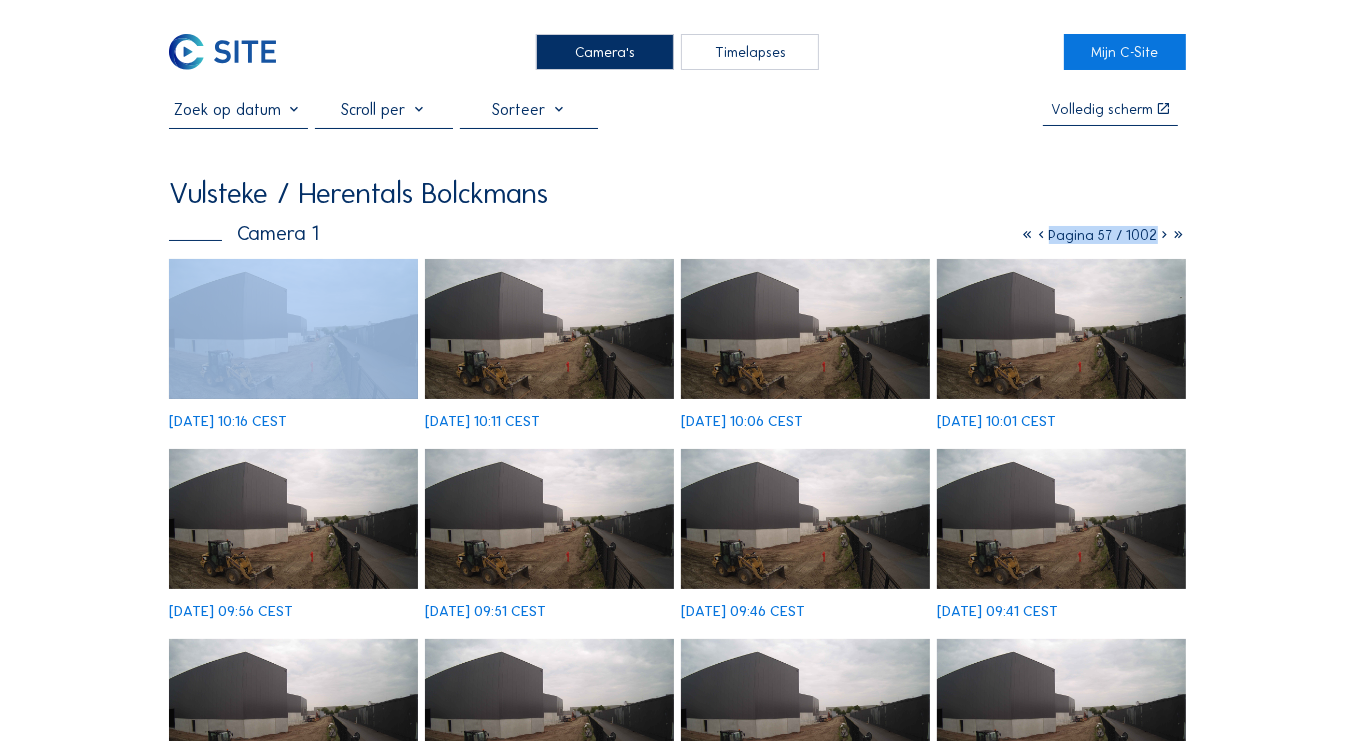 click at bounding box center [1165, 235] 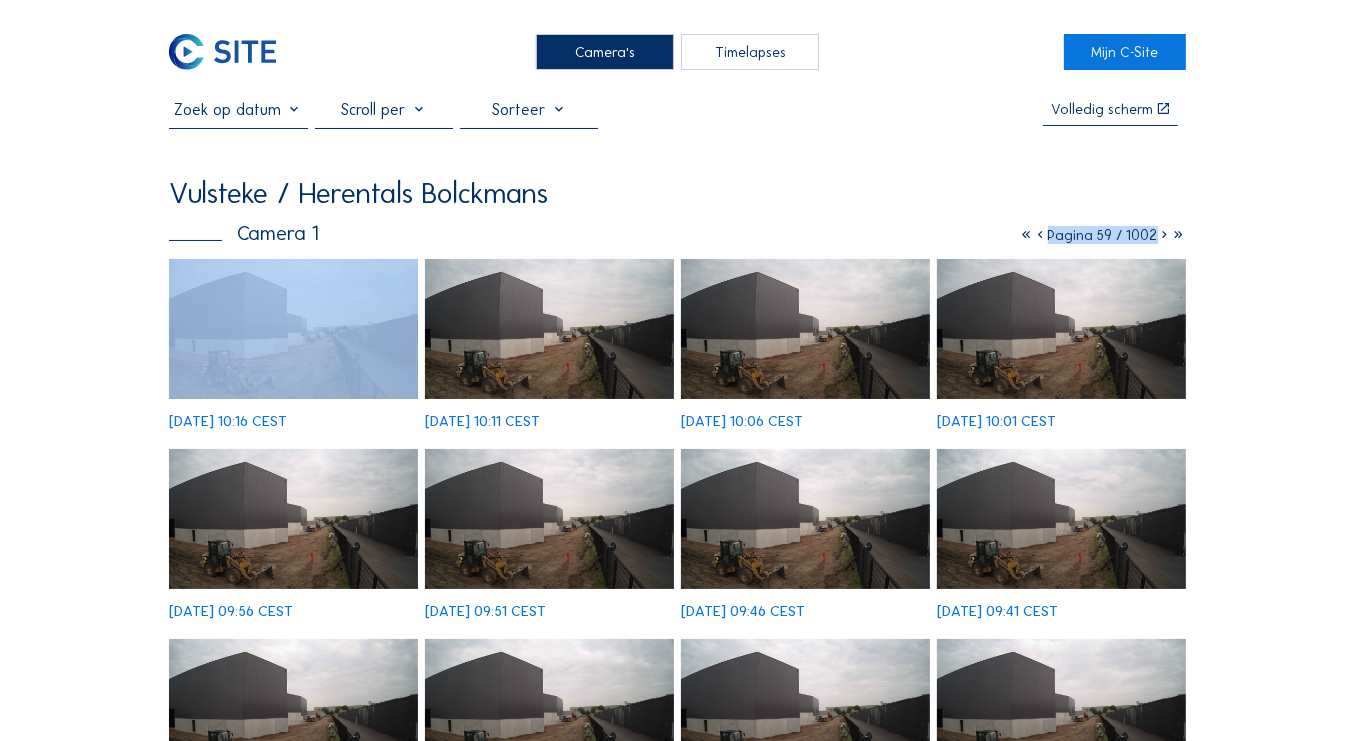 click at bounding box center [1165, 235] 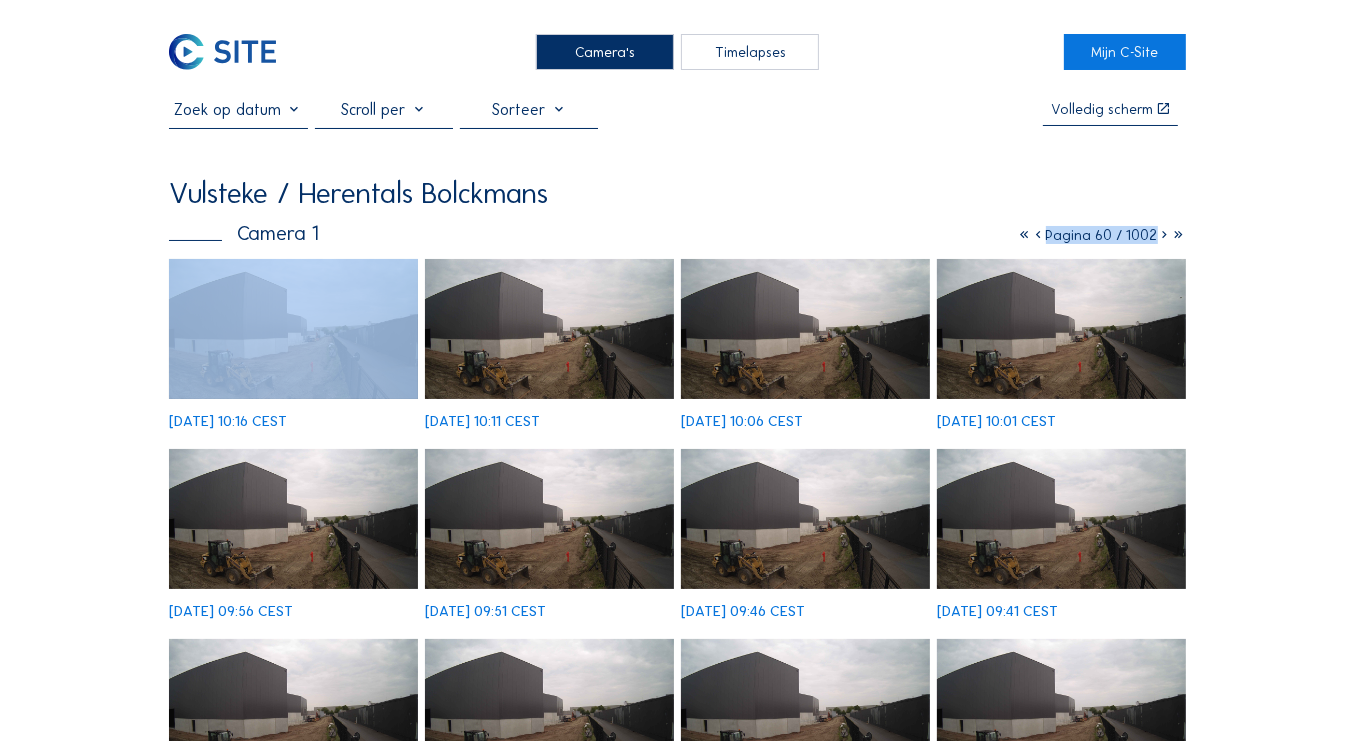 click at bounding box center (1165, 235) 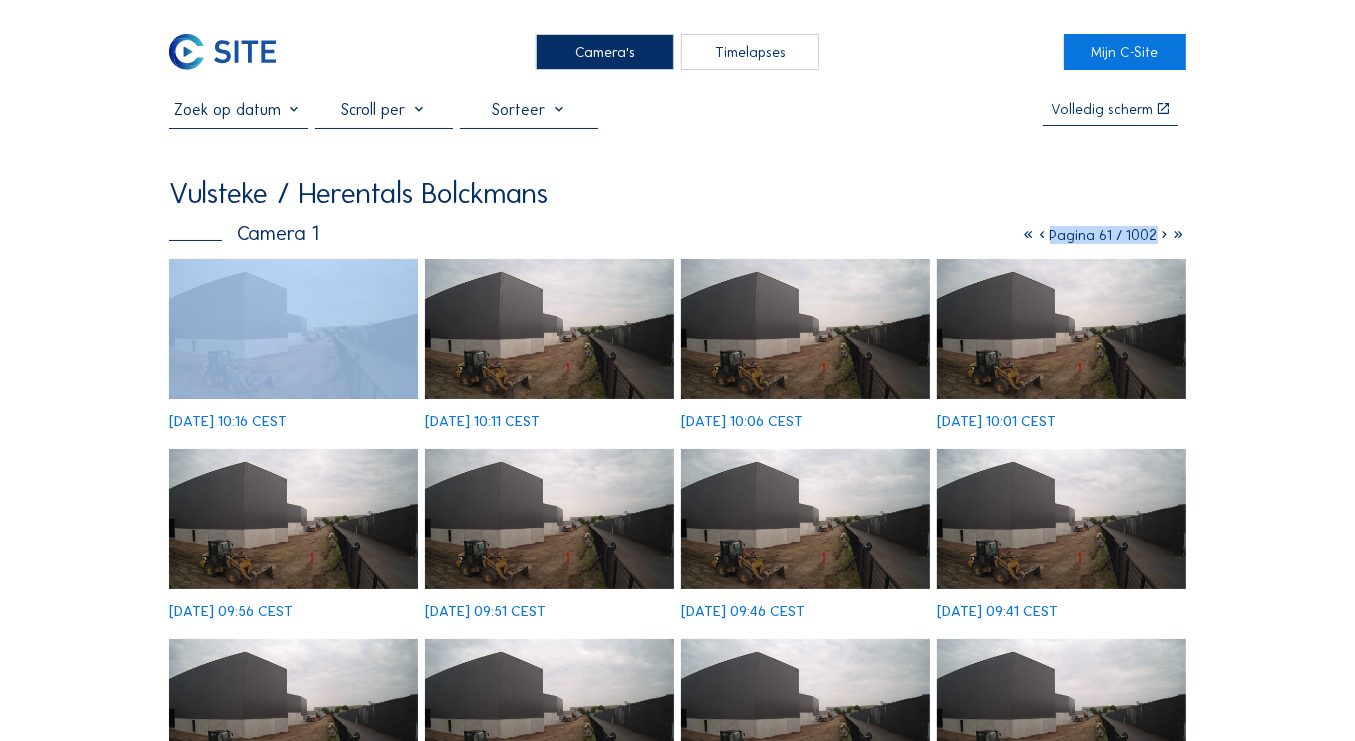 click at bounding box center [1165, 235] 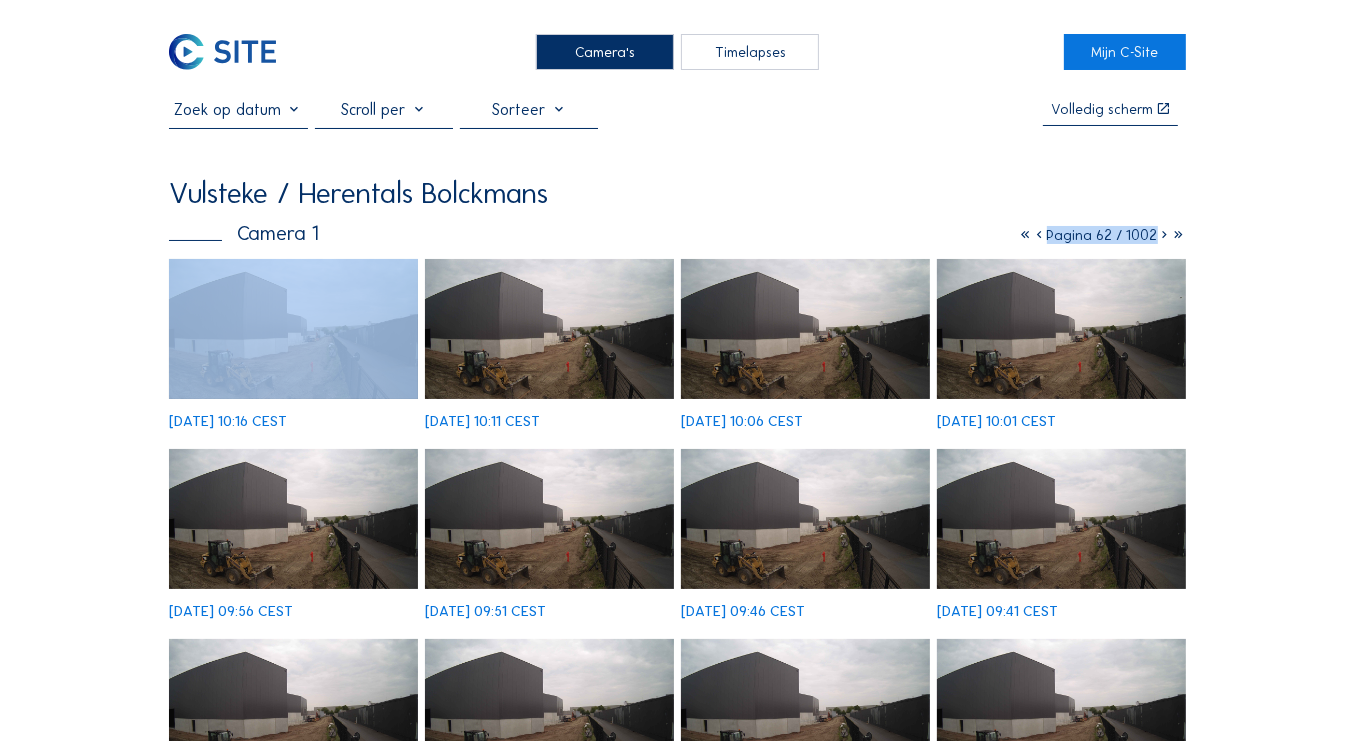 click at bounding box center (1165, 235) 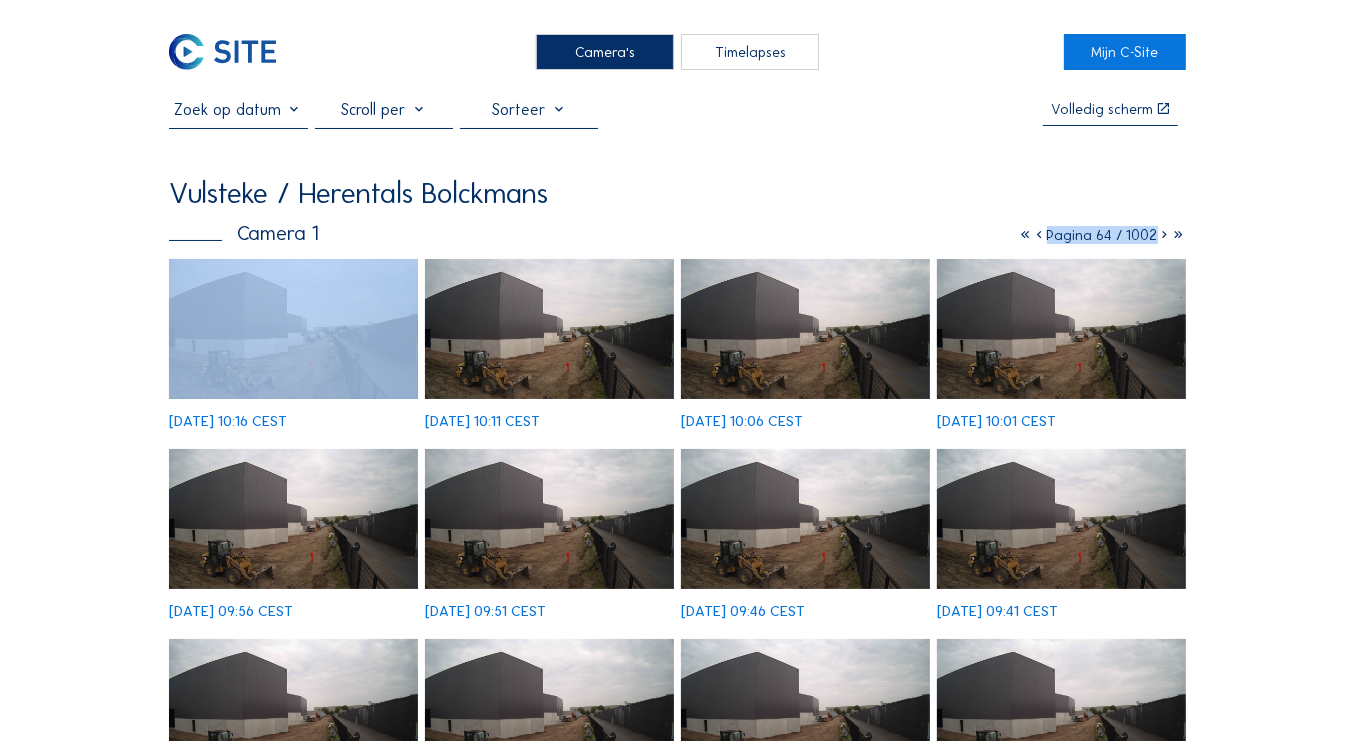 click at bounding box center [1165, 235] 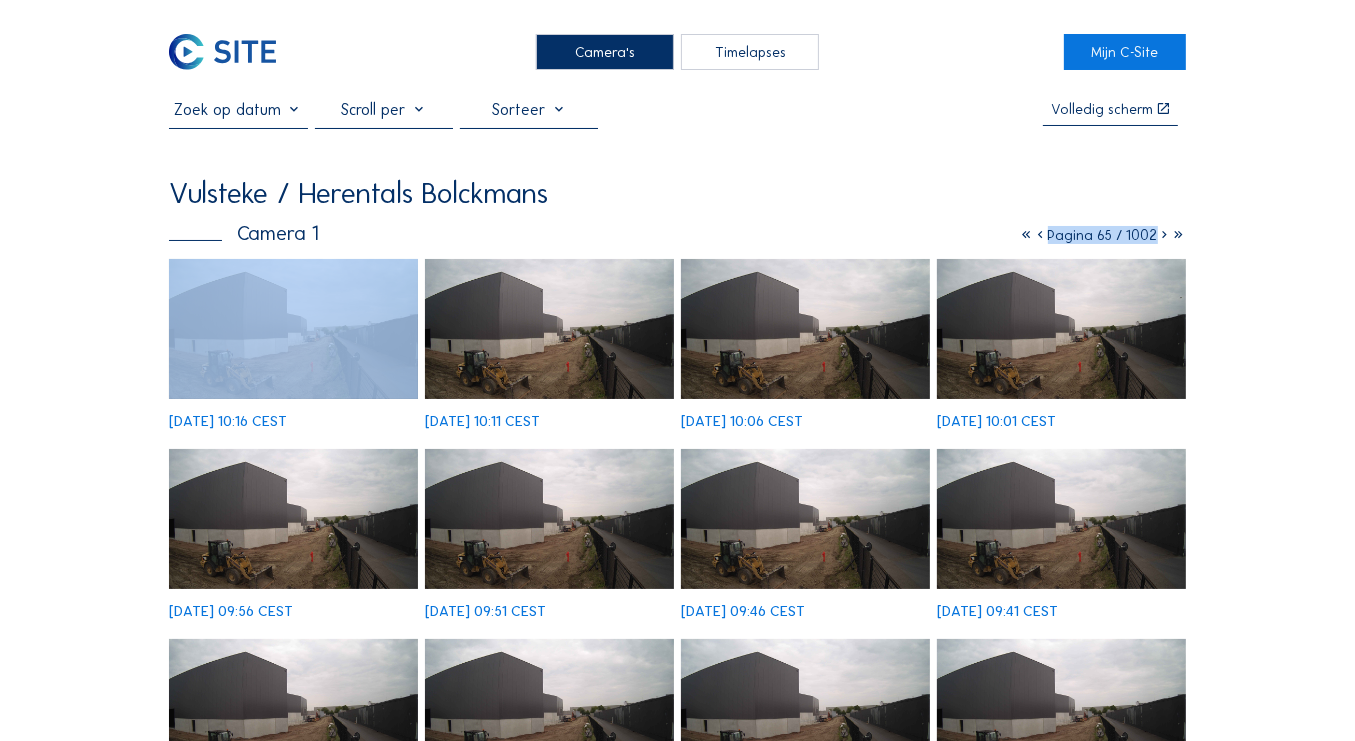 click at bounding box center [1165, 235] 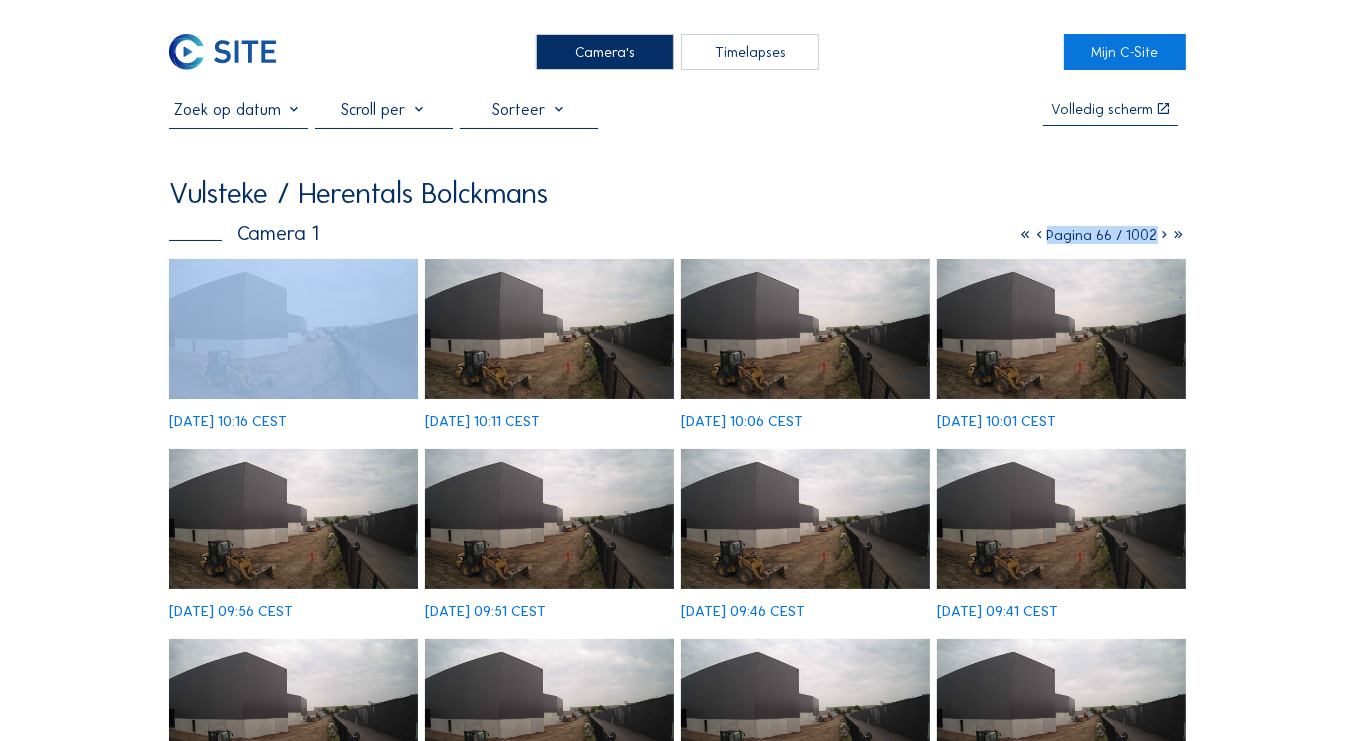 click at bounding box center (1165, 235) 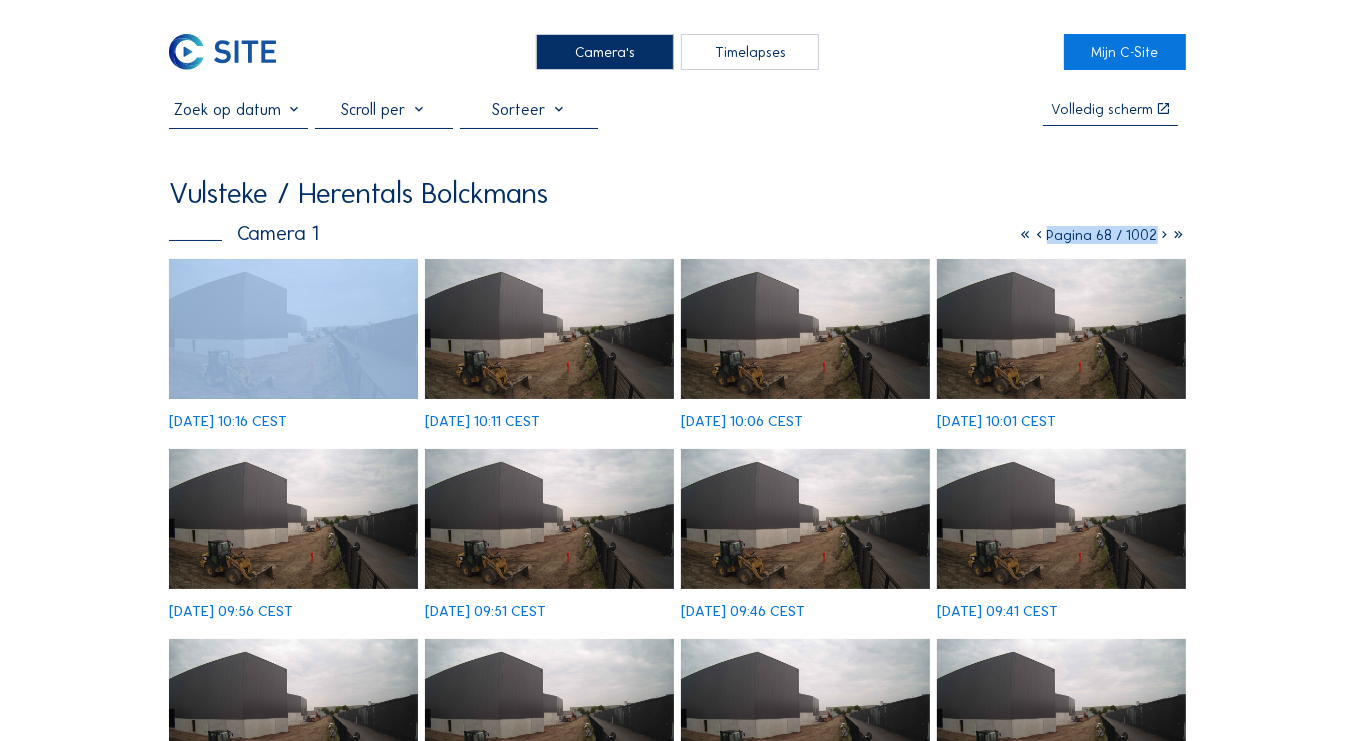 click at bounding box center [1165, 235] 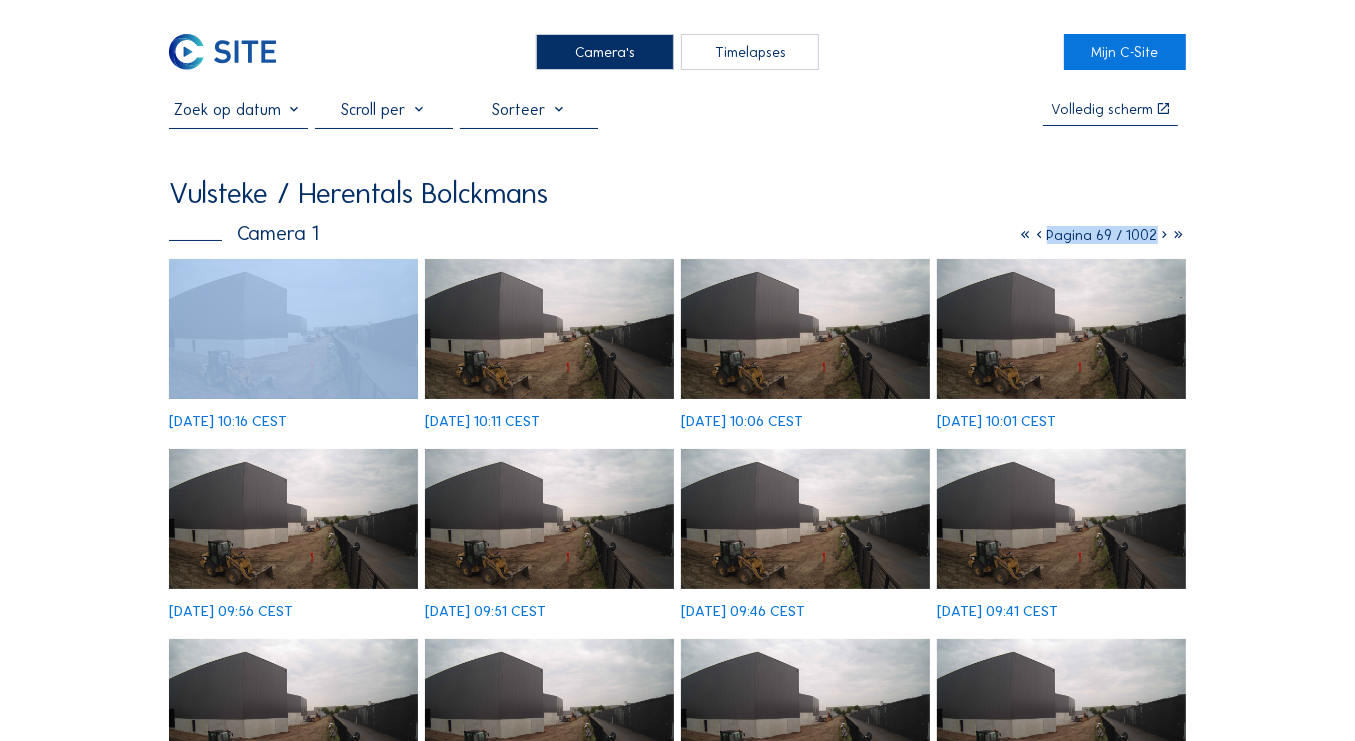 click at bounding box center (1165, 235) 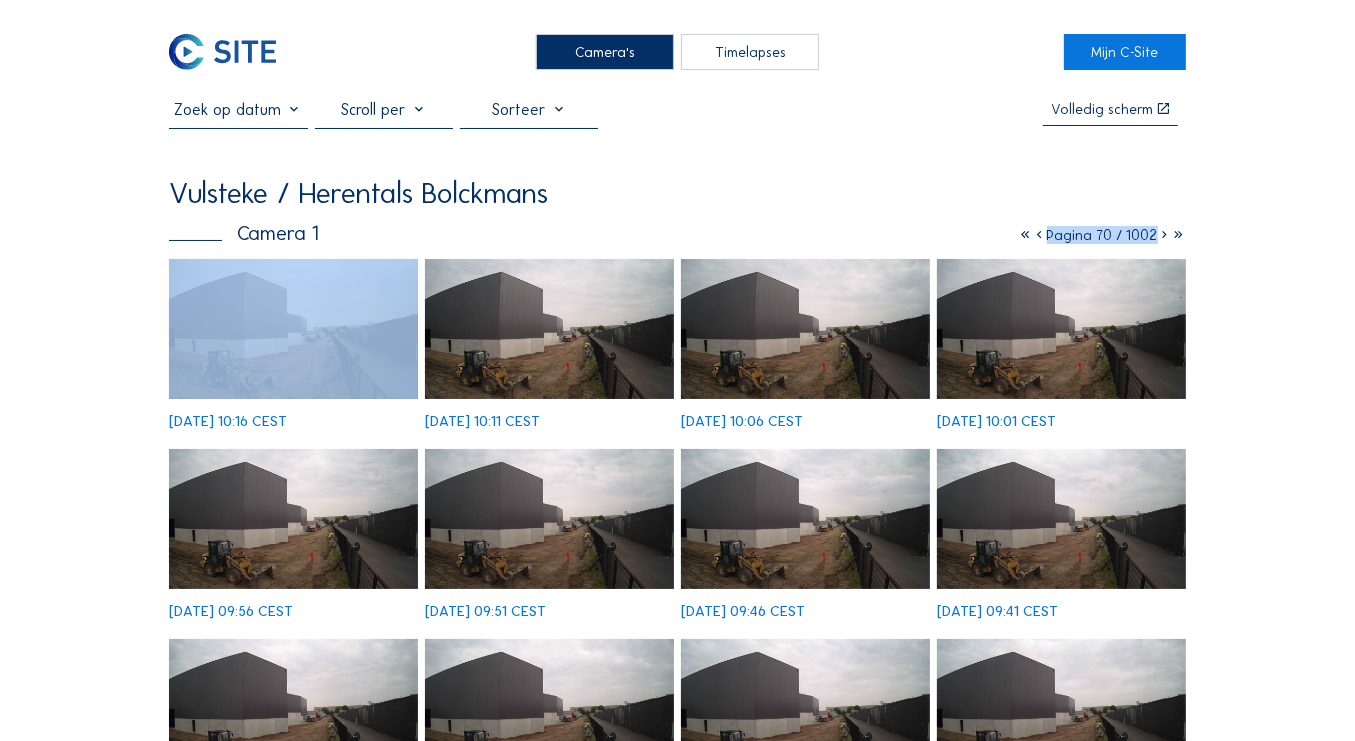 click at bounding box center [1165, 235] 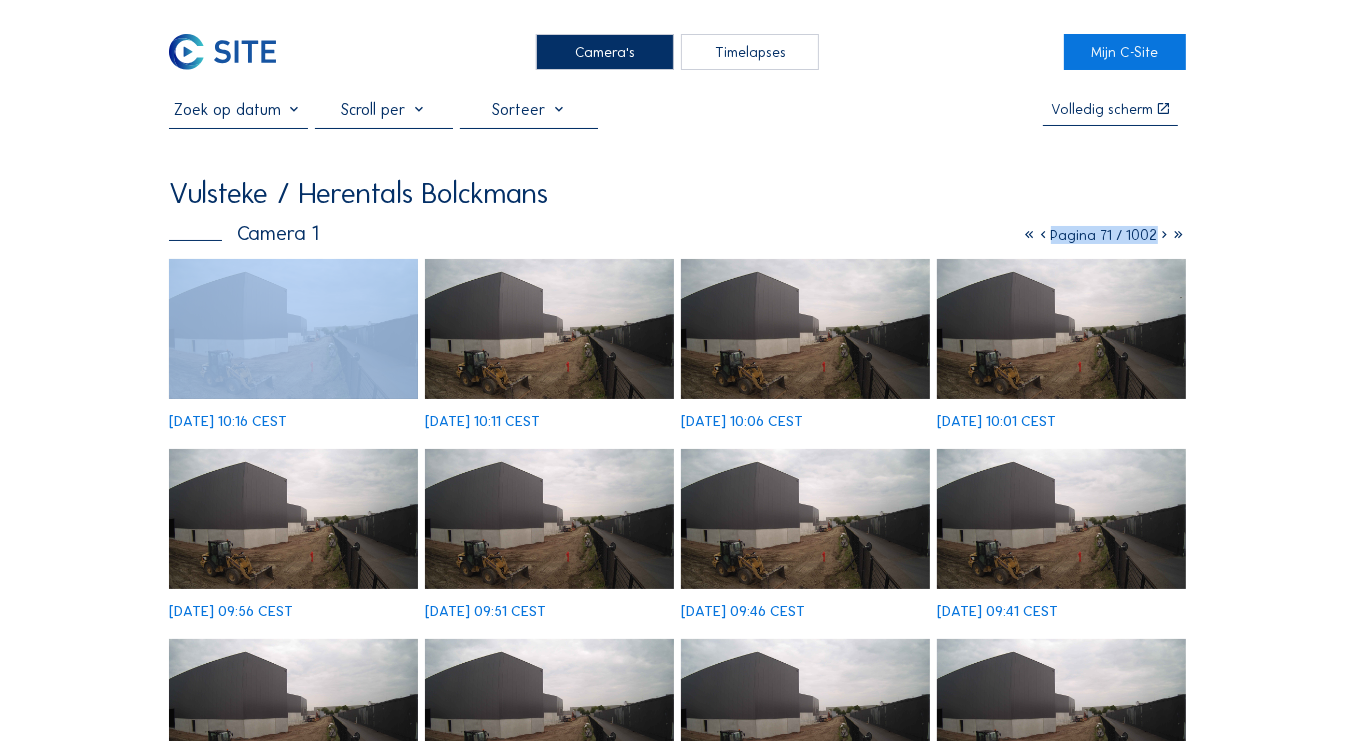 click at bounding box center (1165, 235) 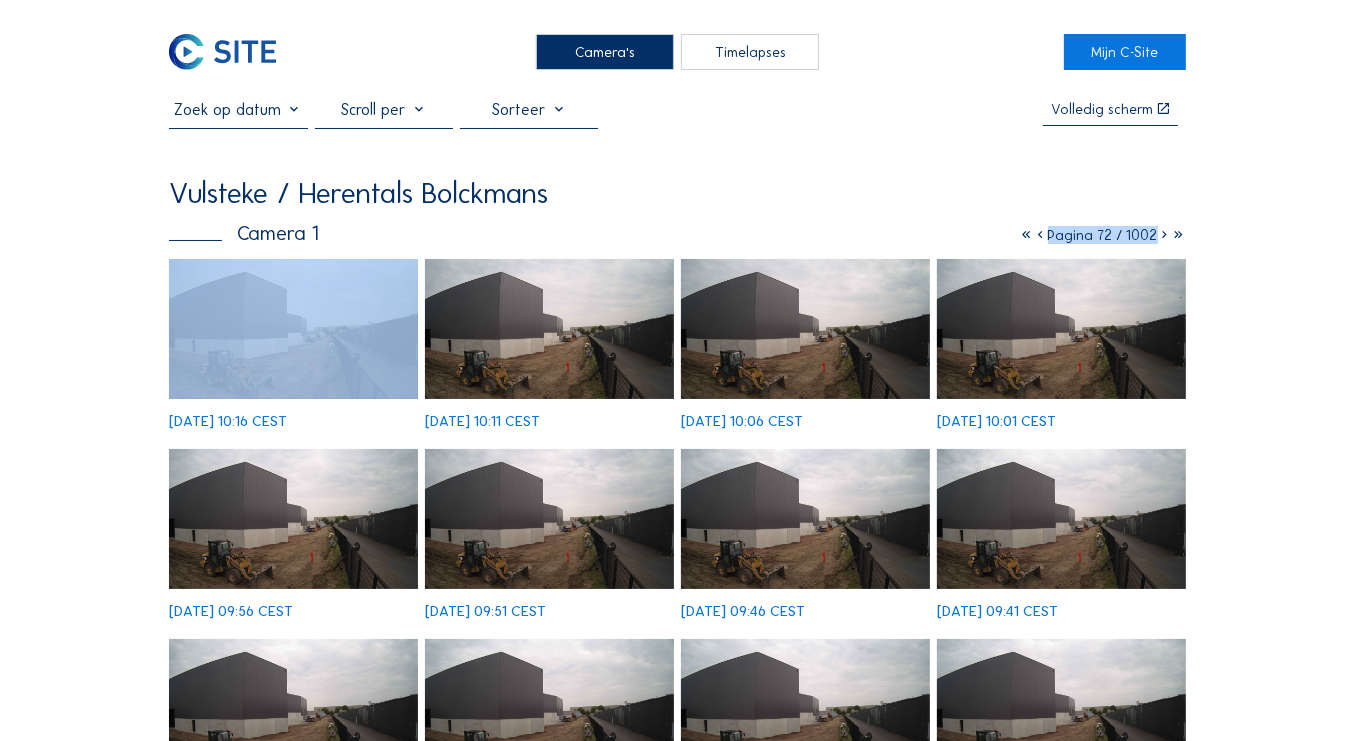 click at bounding box center (1165, 235) 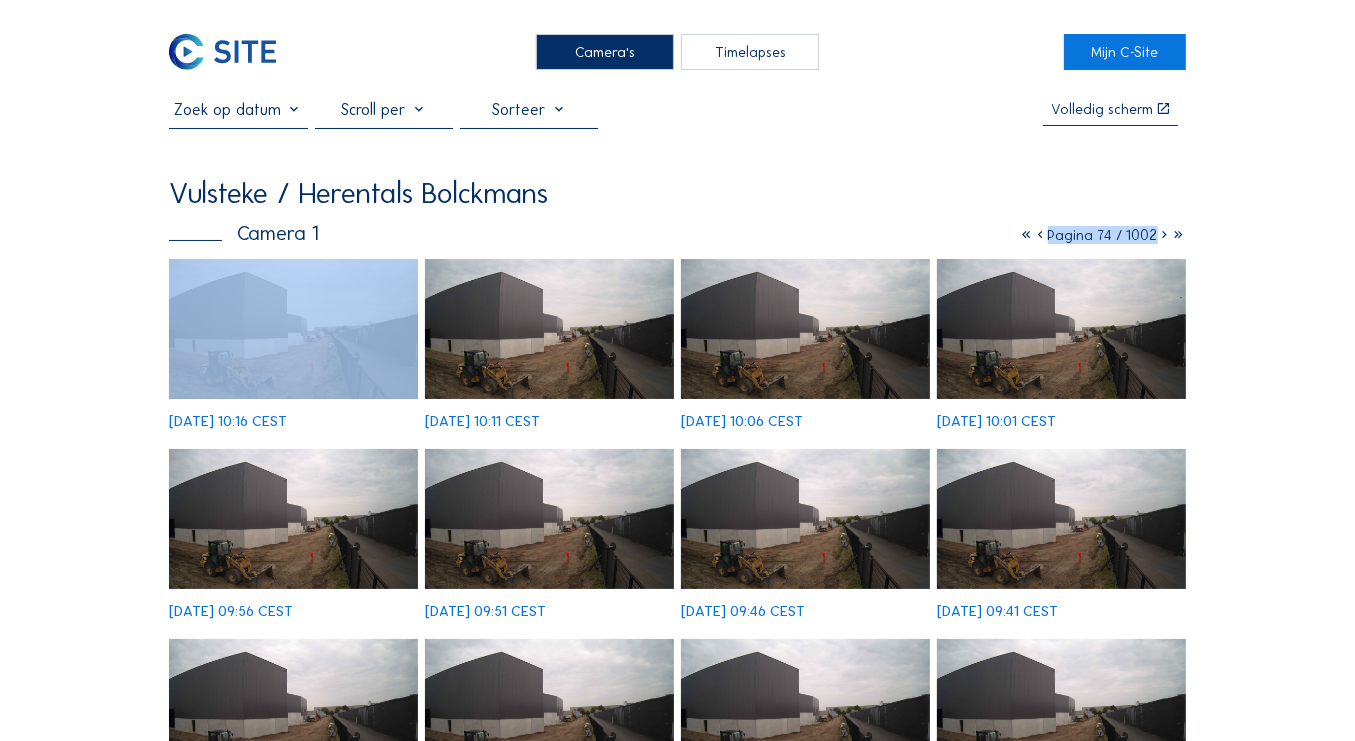 click at bounding box center [1165, 235] 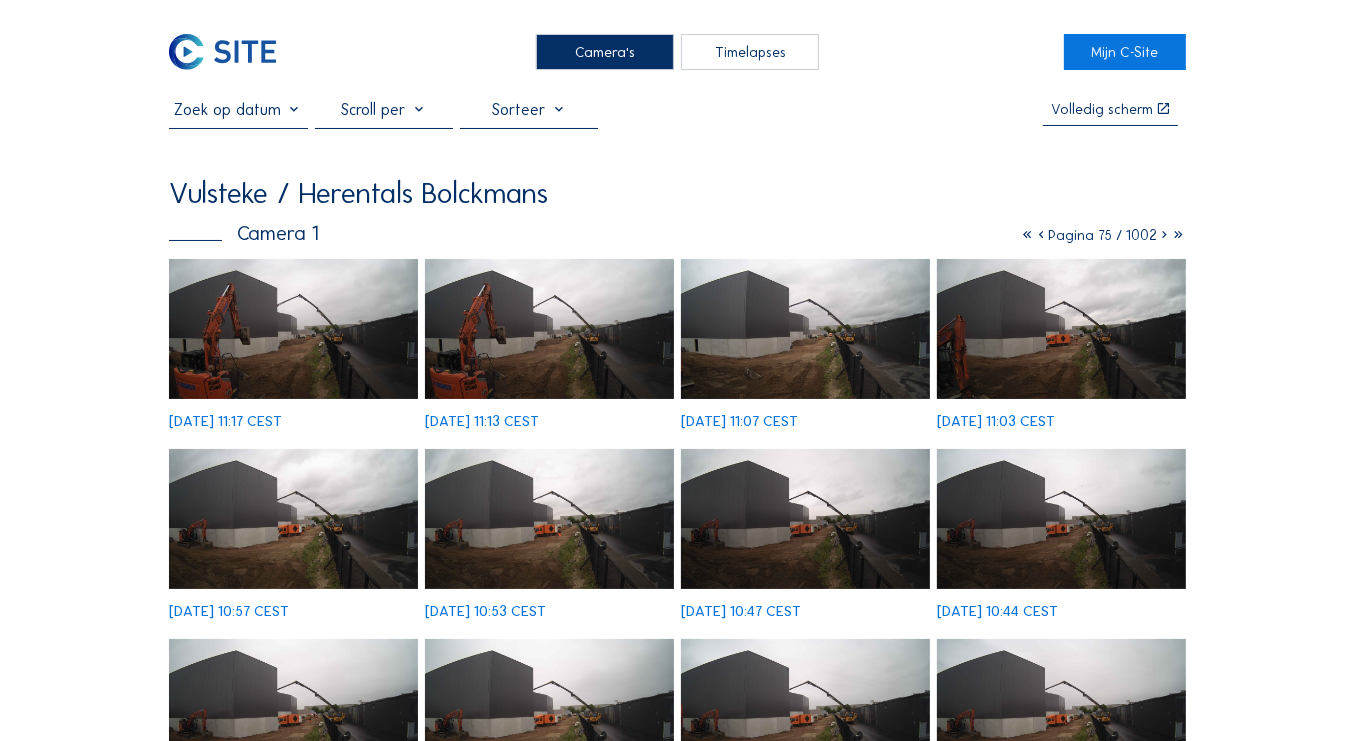 click on "Vulsteke / Herentals Bolckmans" at bounding box center [677, 194] 